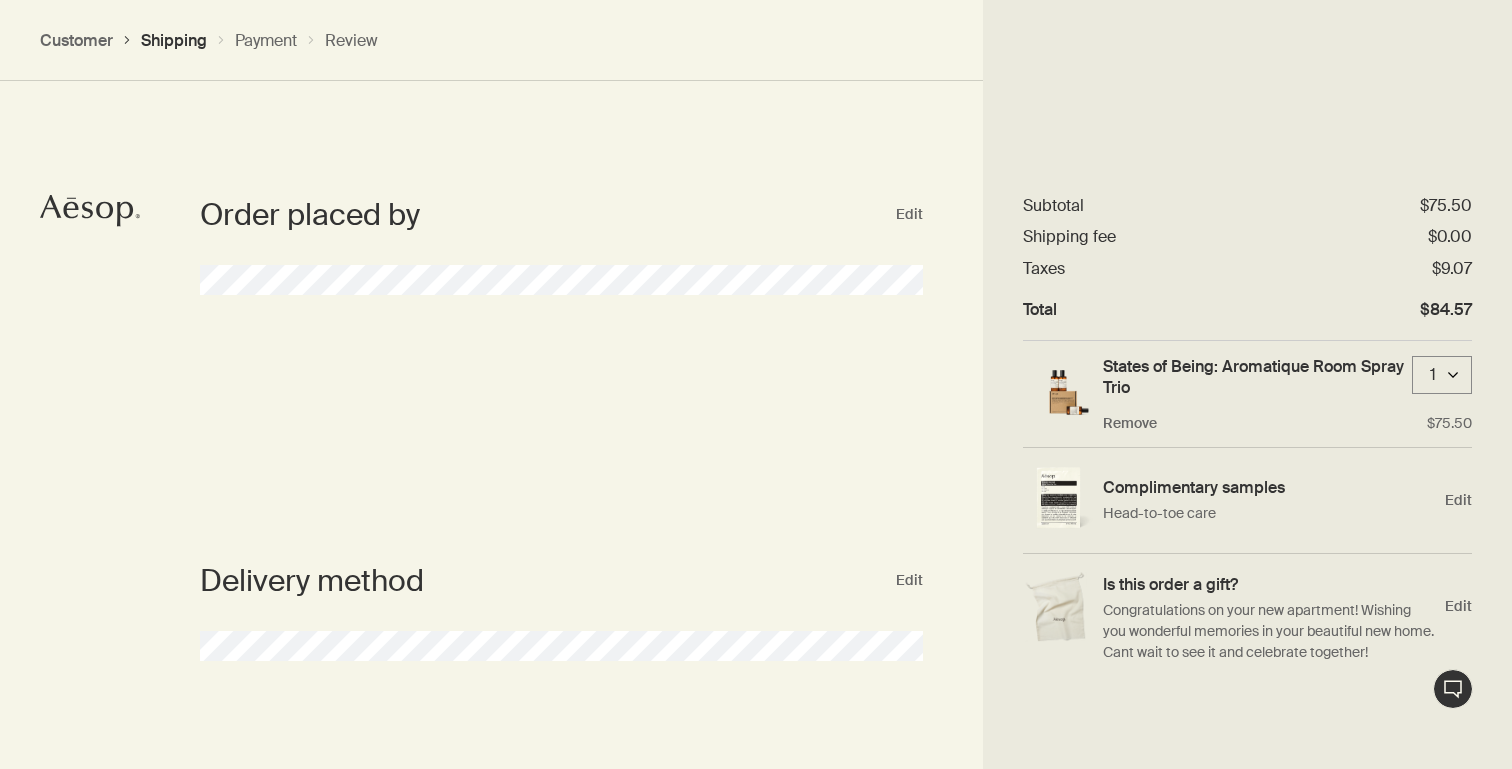 select on "CA" 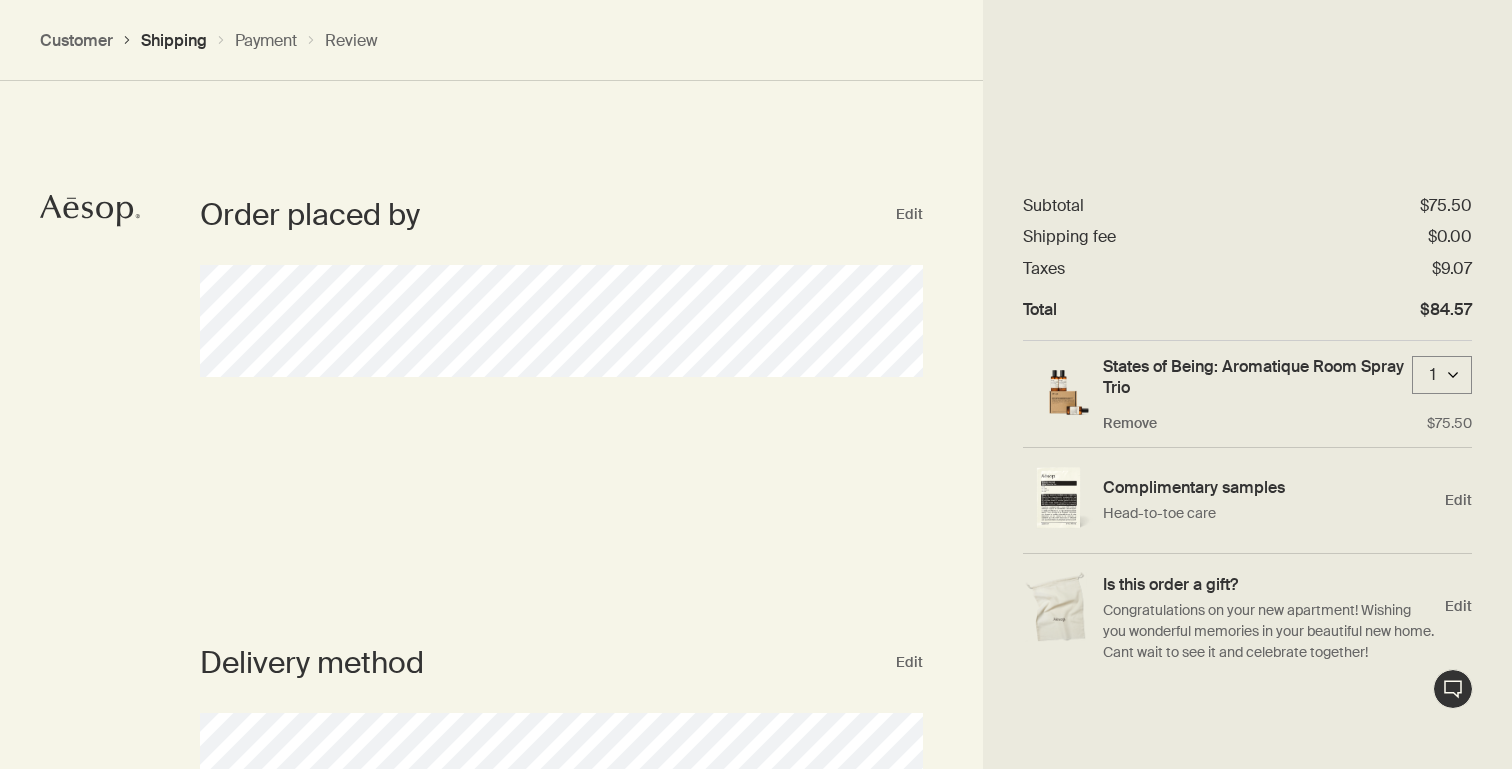 scroll, scrollTop: 1209, scrollLeft: 0, axis: vertical 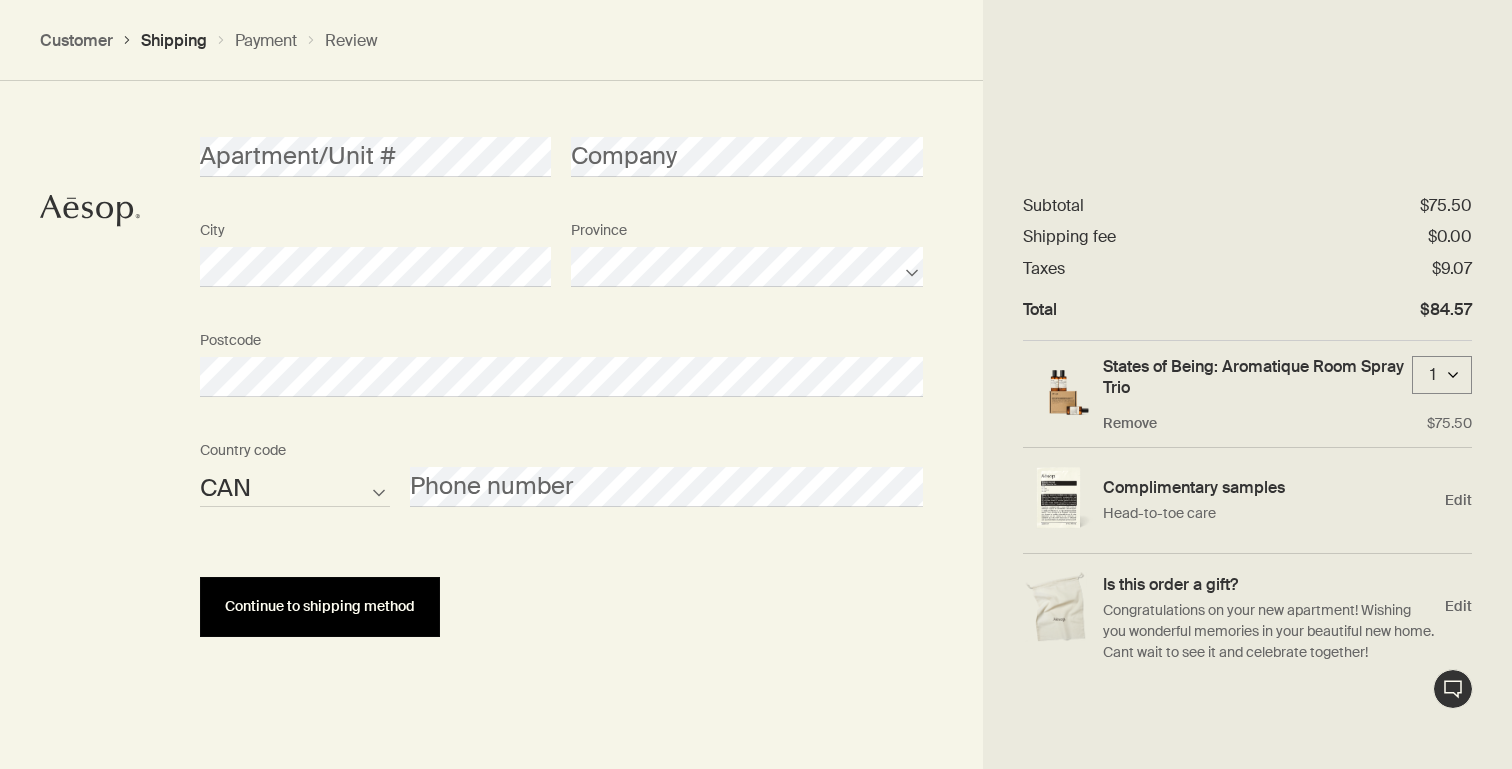 click on "Continue to shipping method" at bounding box center (320, 607) 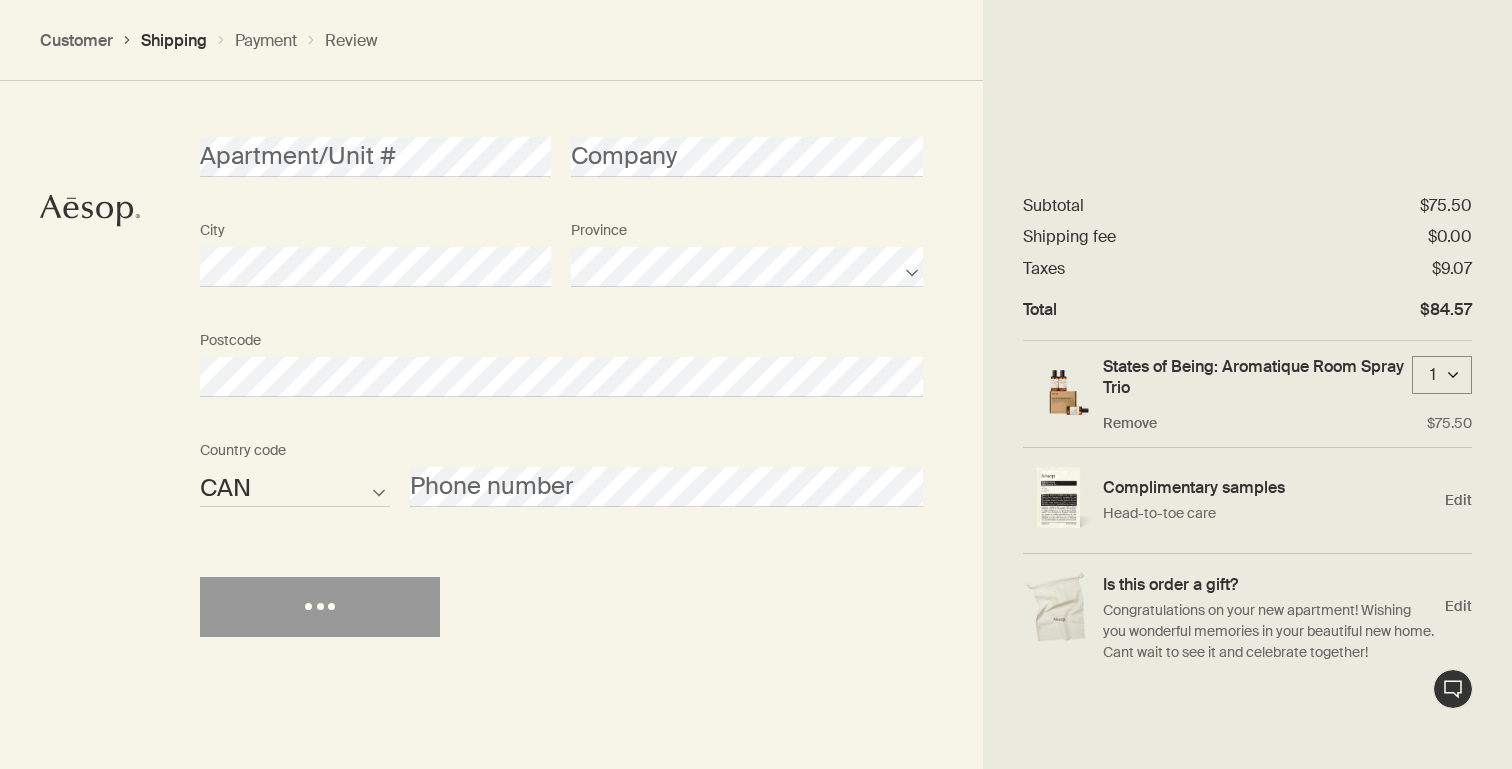 scroll, scrollTop: 1177, scrollLeft: 0, axis: vertical 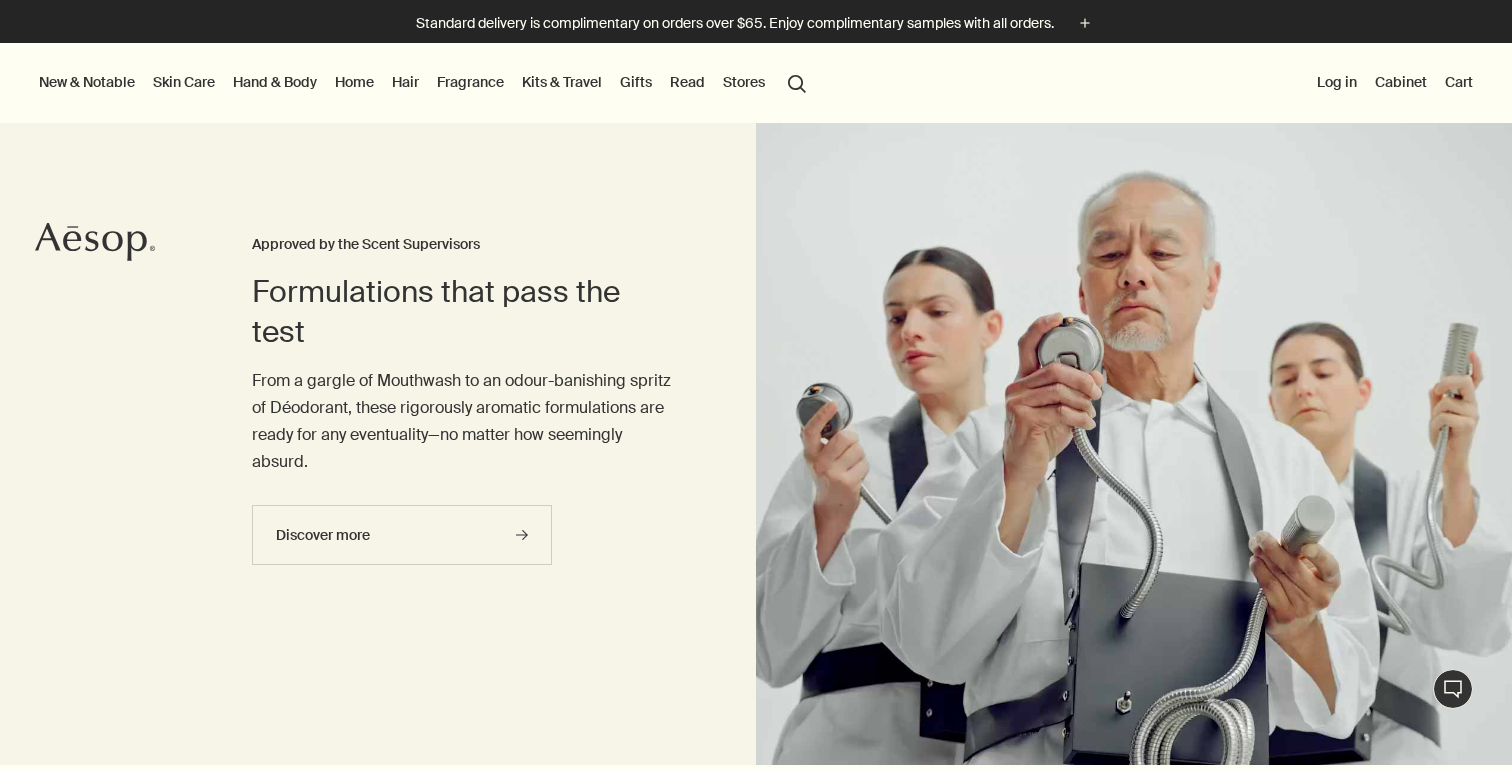click on "Log in" at bounding box center (1337, 82) 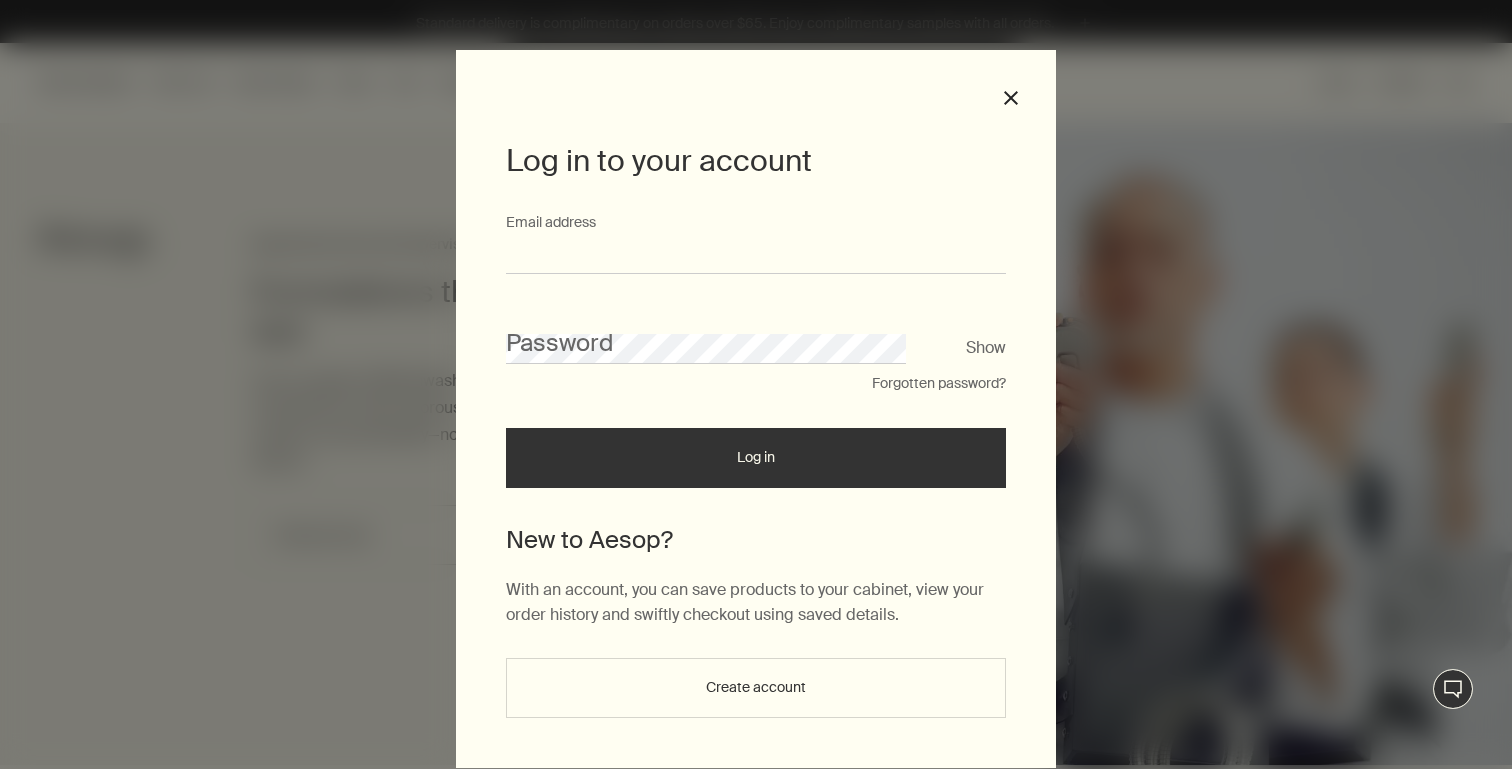 click on "Email address" at bounding box center [756, 255] 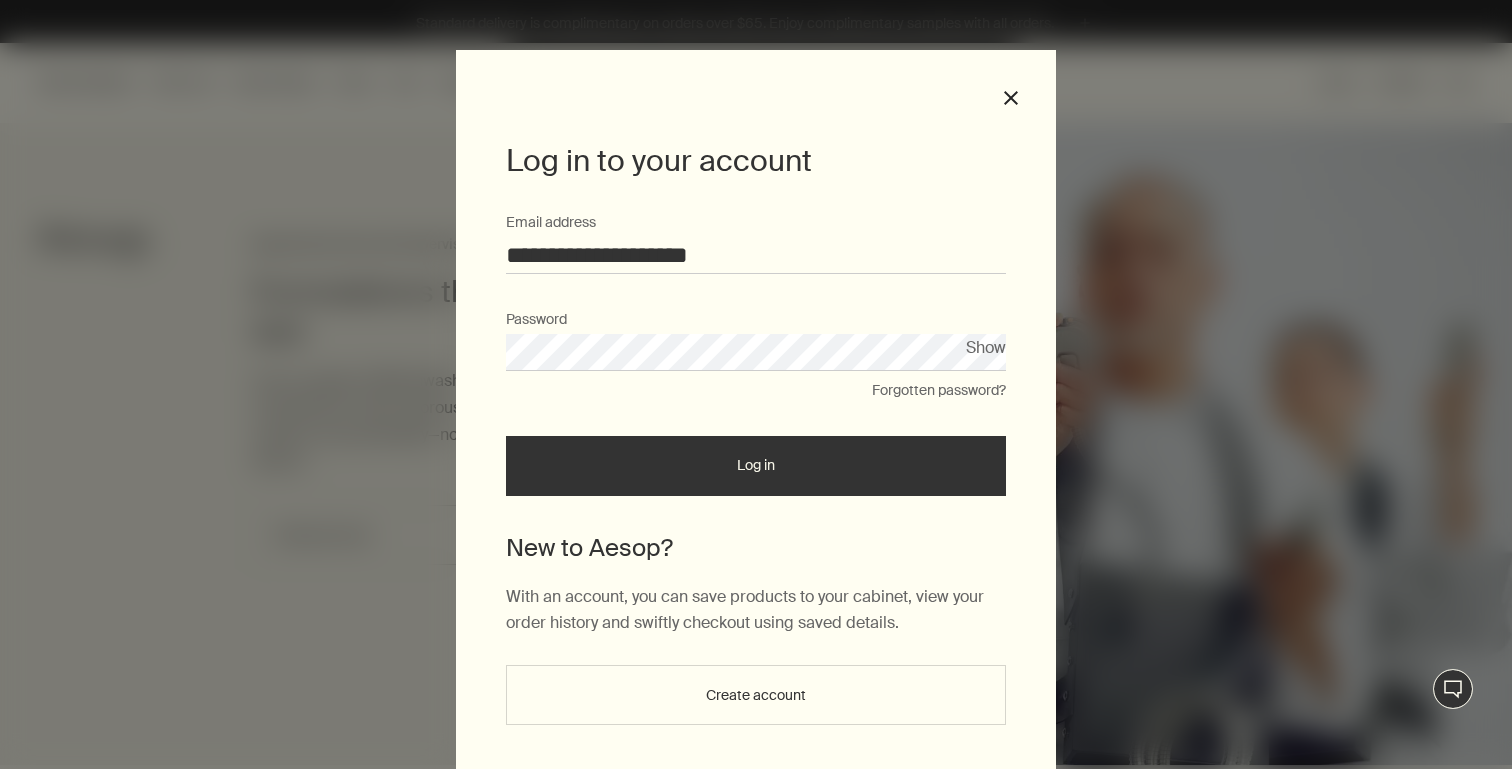 click on "Log in" at bounding box center [756, 466] 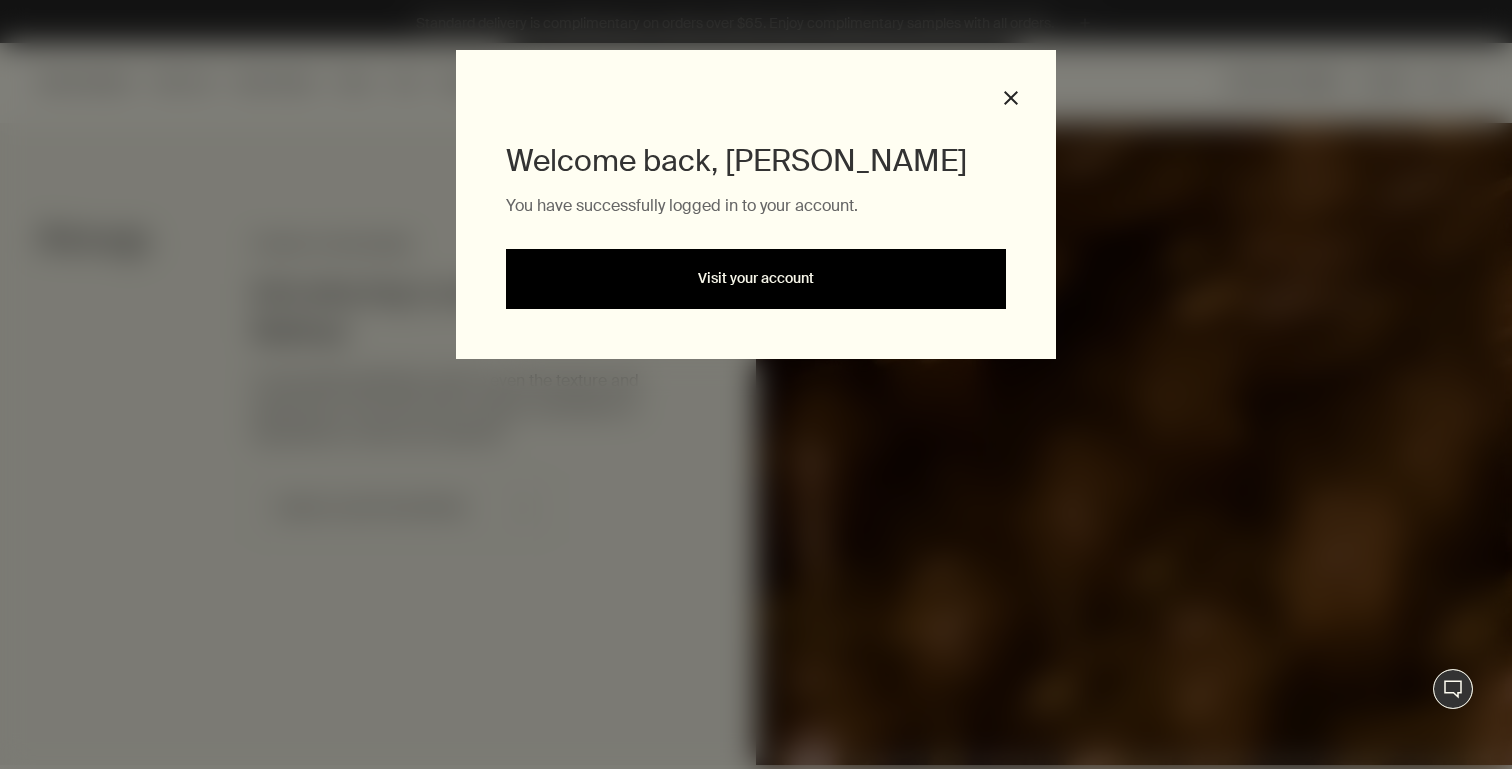 click on "Visit your account" at bounding box center [756, 279] 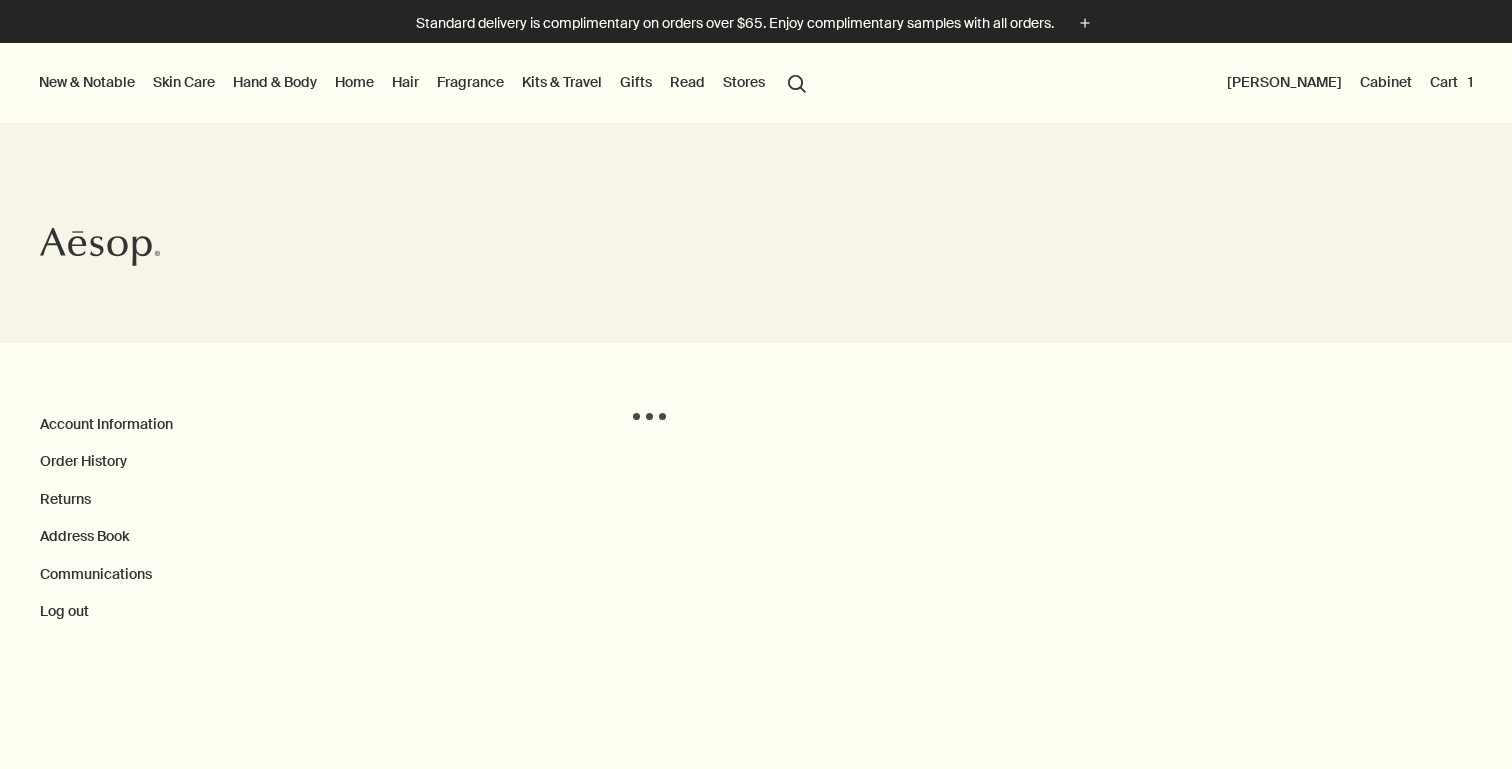 scroll, scrollTop: 0, scrollLeft: 0, axis: both 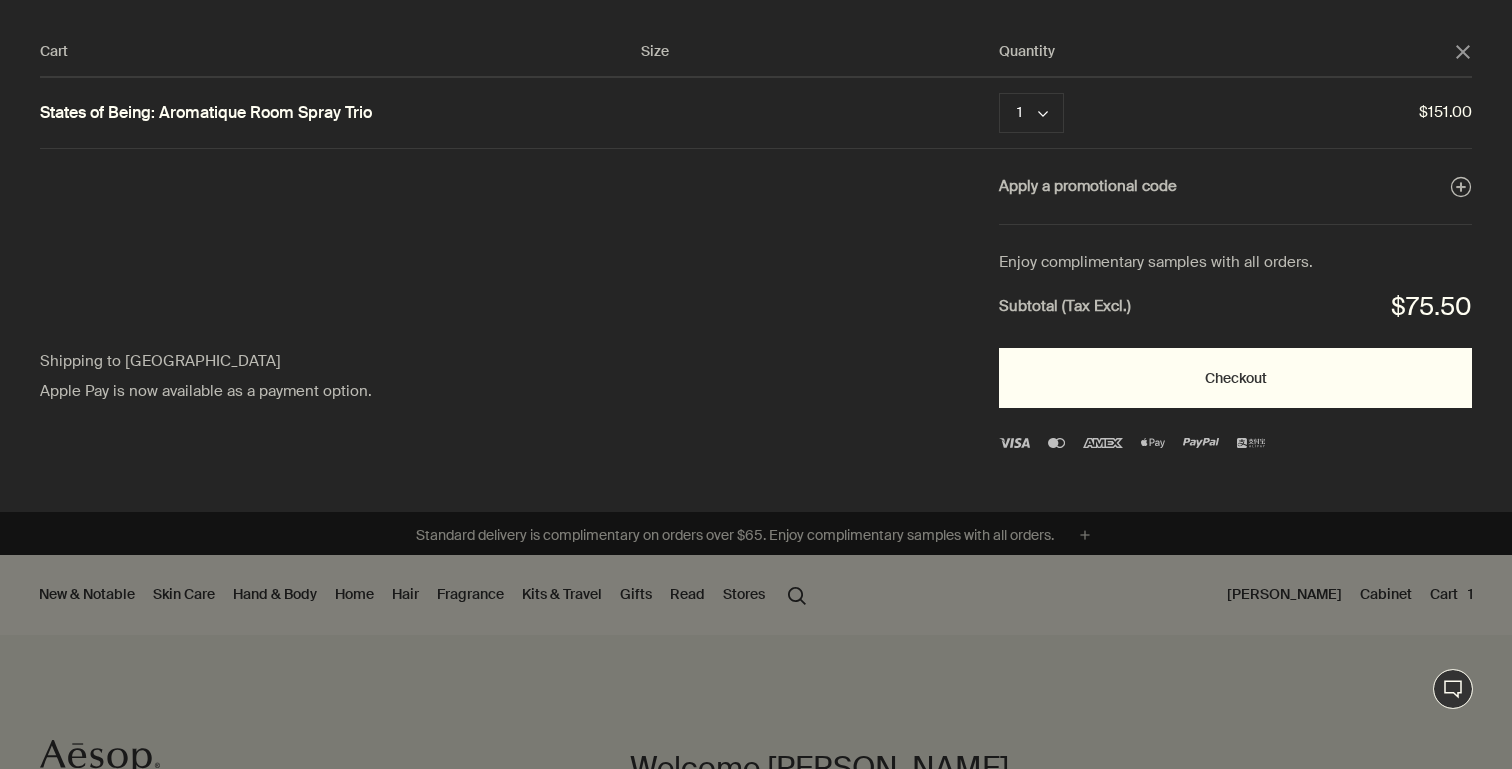 click on "Checkout" at bounding box center (1235, 378) 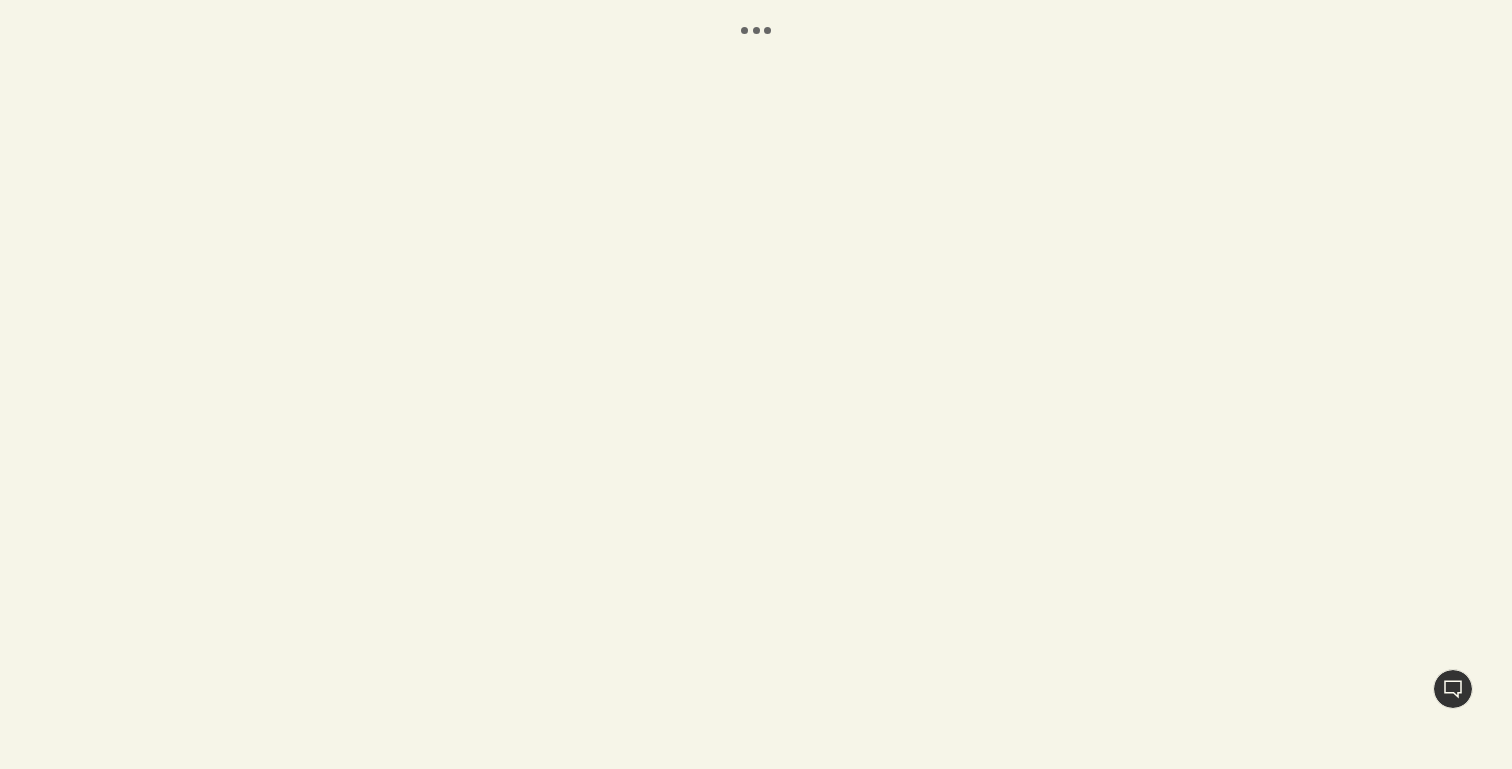 scroll, scrollTop: 0, scrollLeft: 0, axis: both 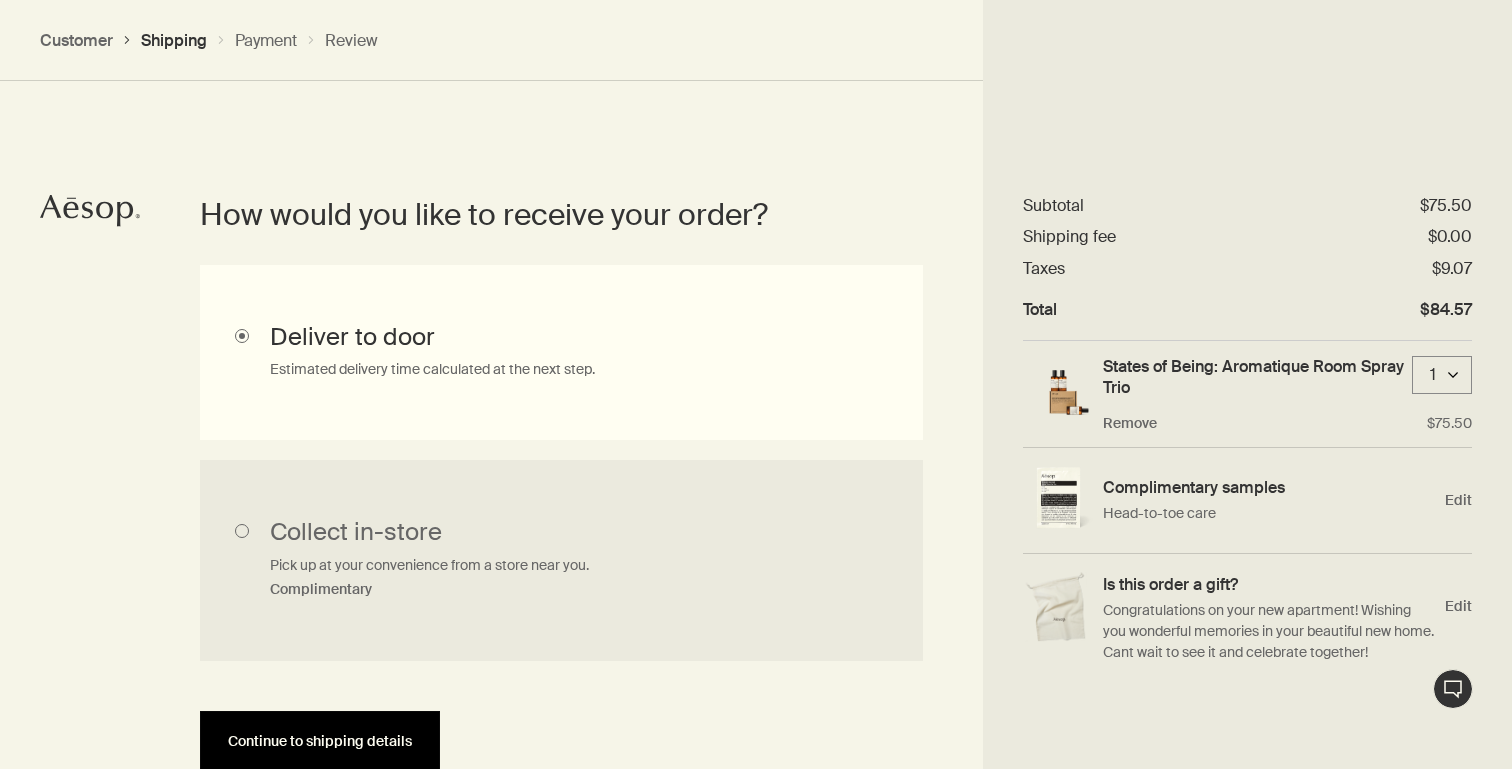 click on "Continue to shipping details" at bounding box center [320, 741] 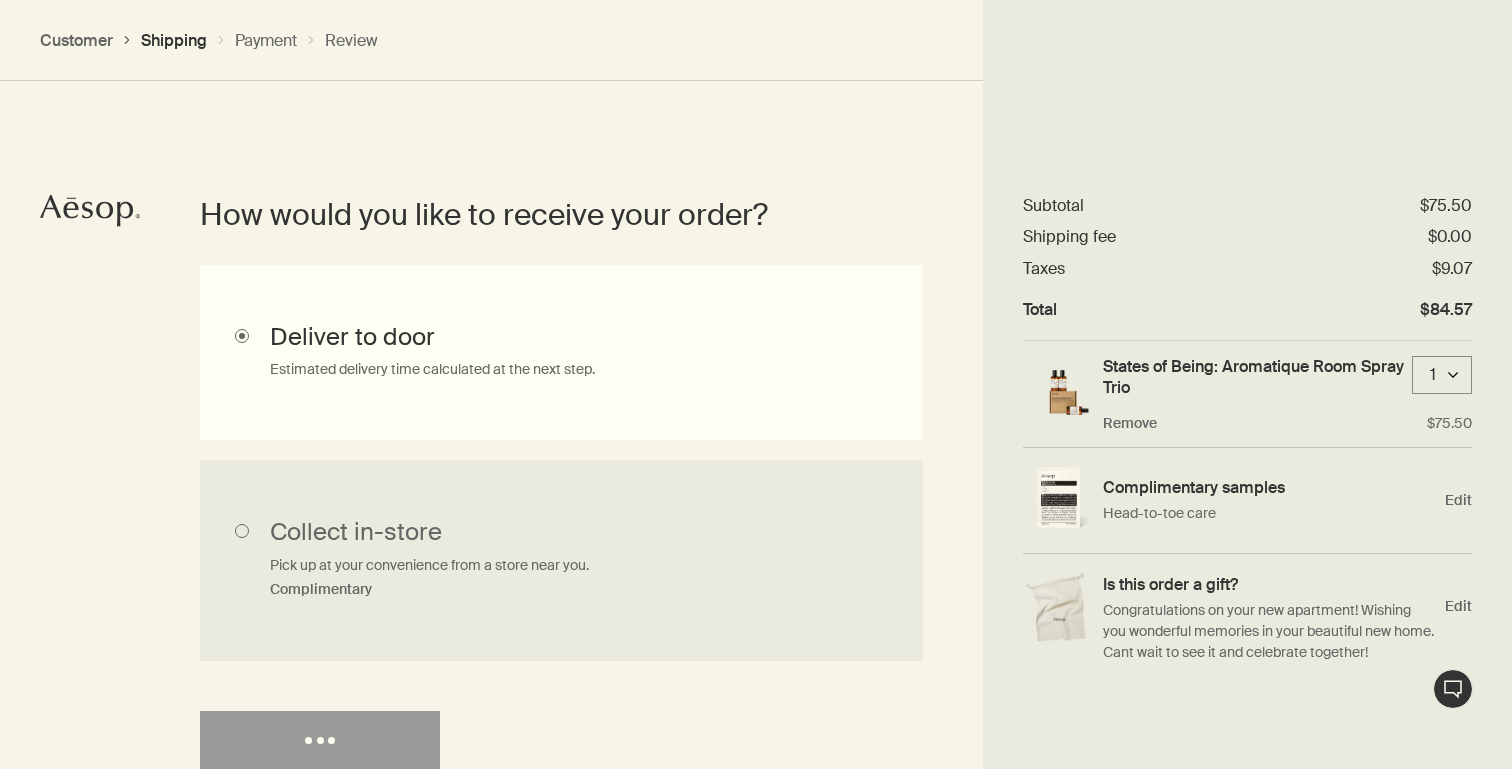 select on "CA" 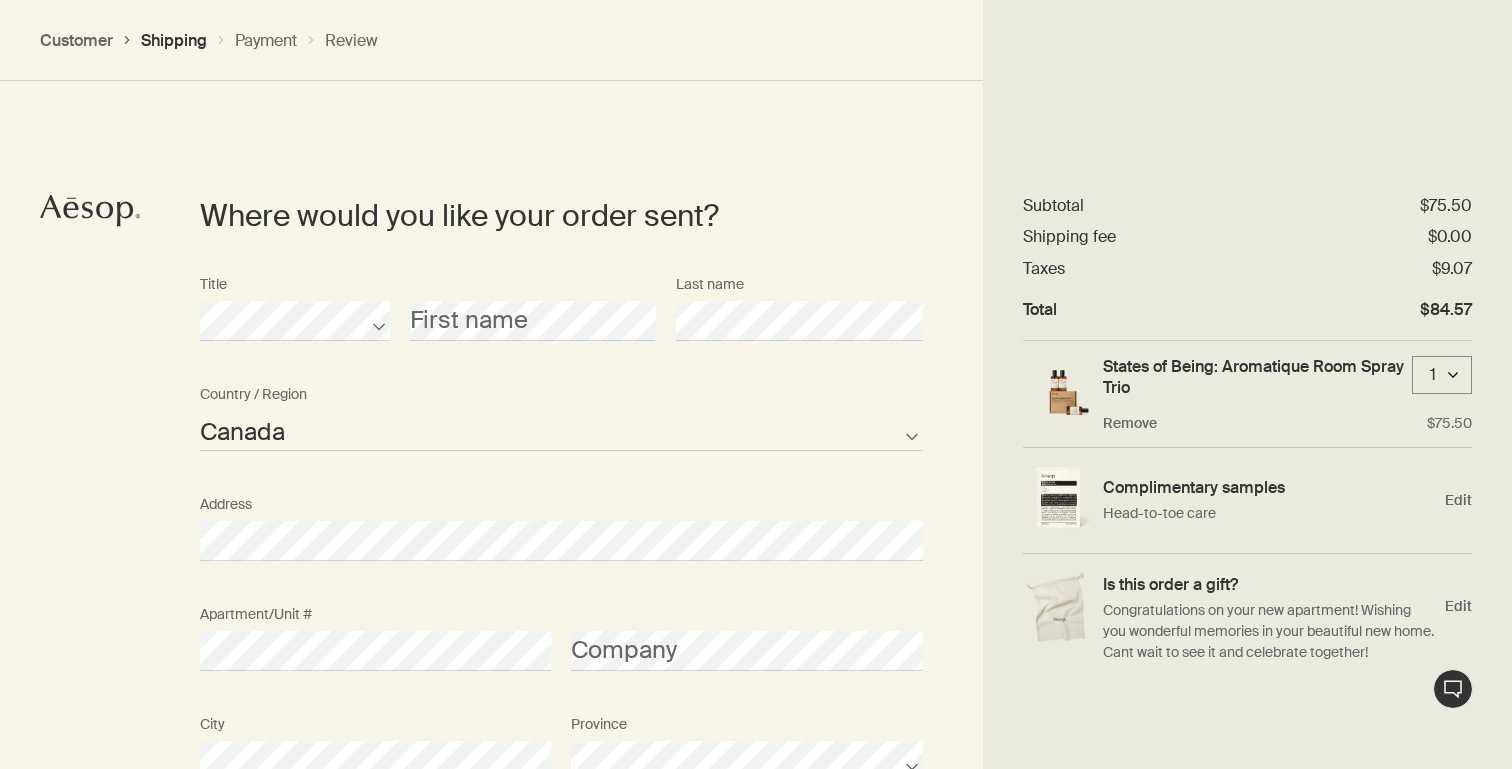 scroll, scrollTop: 865, scrollLeft: 0, axis: vertical 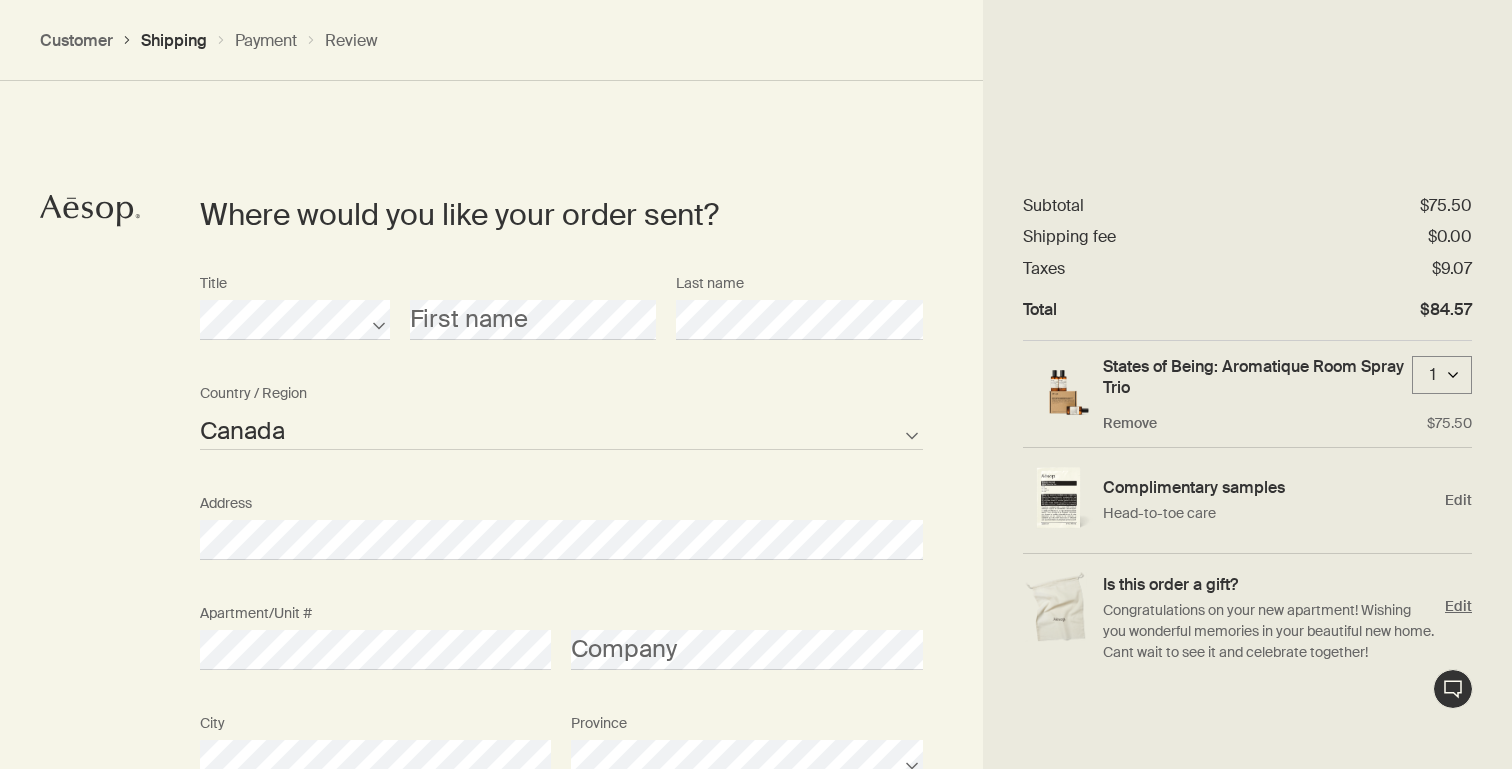 click on "Edit" at bounding box center (1458, 606) 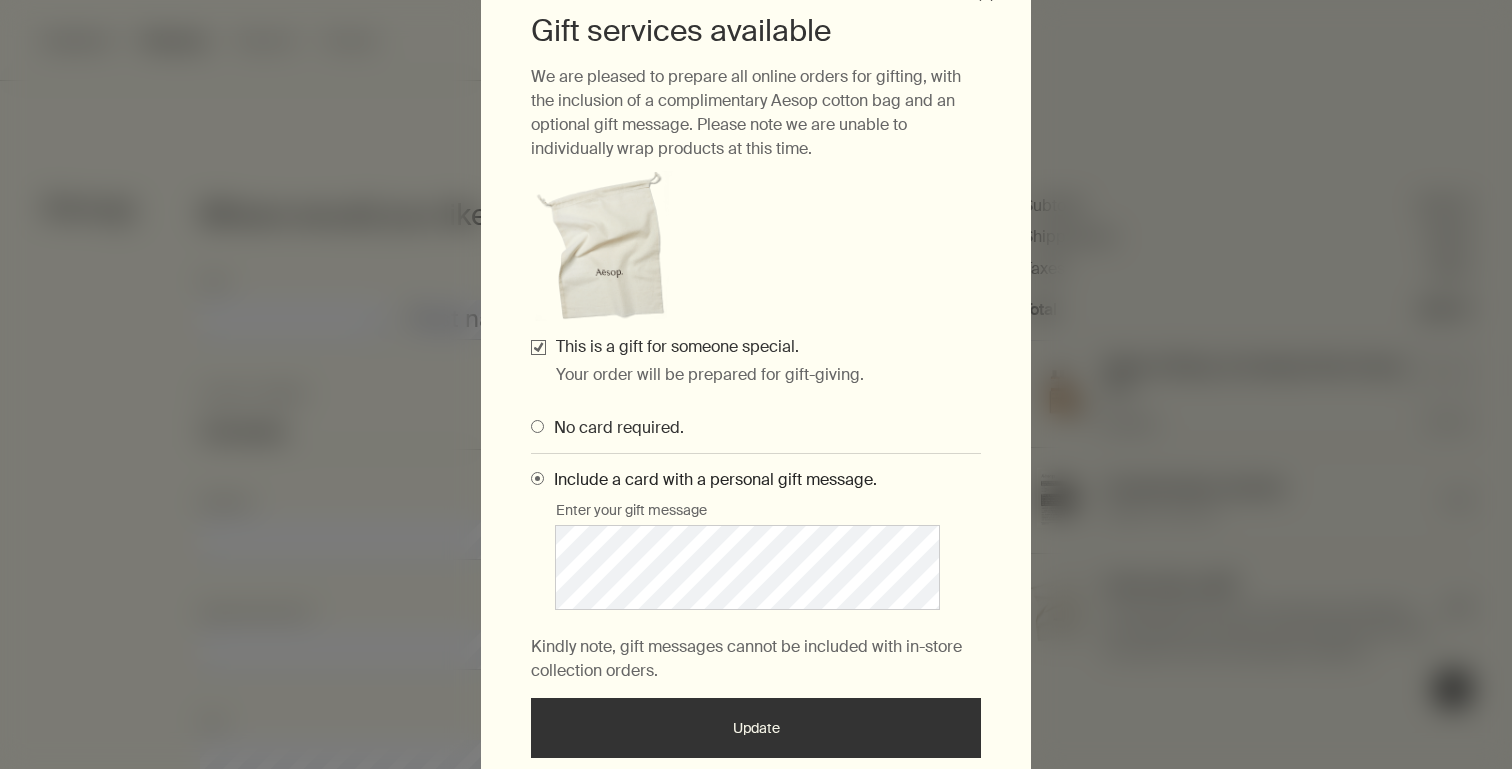 scroll, scrollTop: 202, scrollLeft: 0, axis: vertical 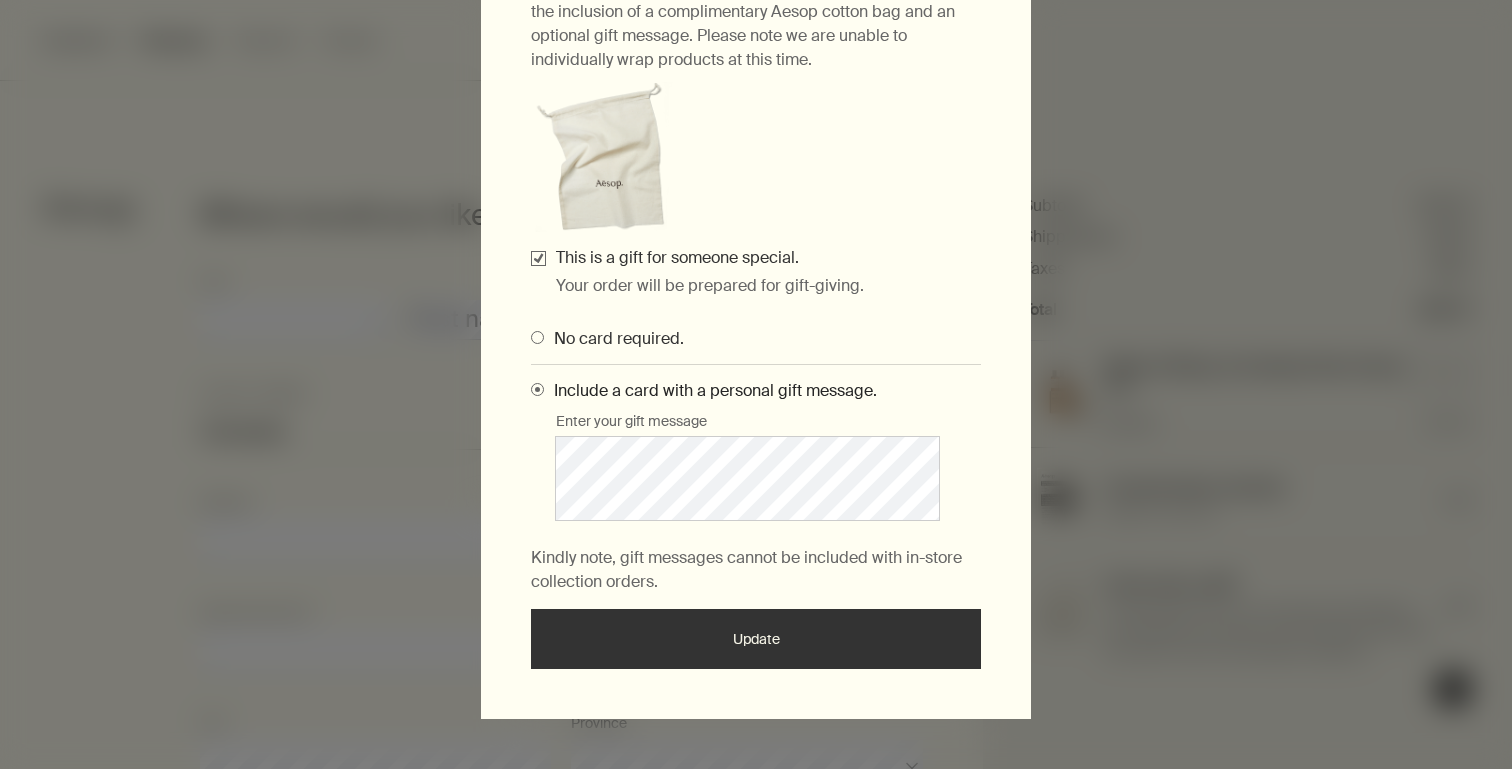 click on "Update" at bounding box center (756, 639) 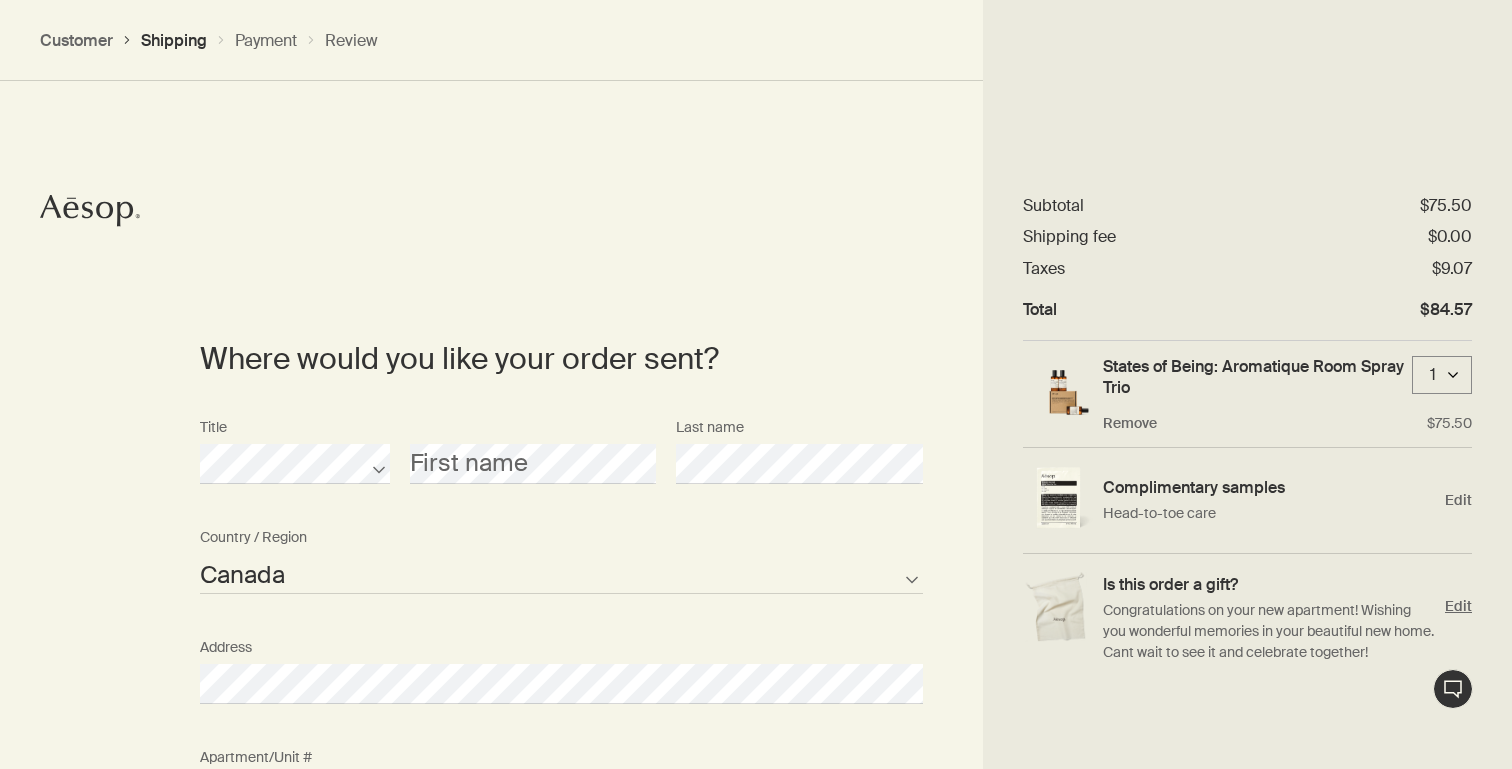 scroll, scrollTop: 885, scrollLeft: 0, axis: vertical 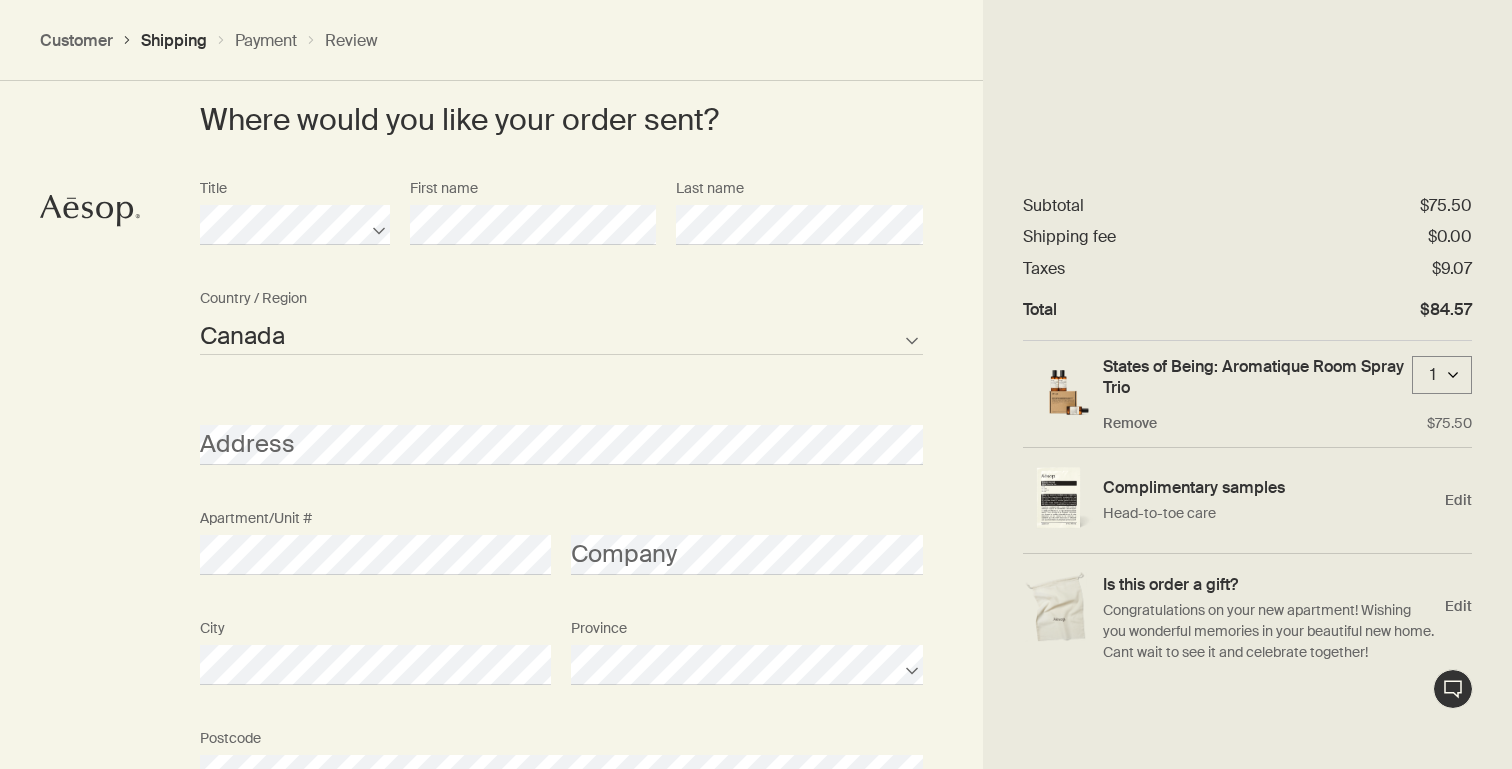 click on "Where would you like your order sent? Title First name Last name Canada Not listed Country / Region Address Apartment/Unit # Company City Province Postcode AFG ALB DZA ASM AND AGO AIA ATA ATG ARG ARM ABW AUS AUT AZE BHS BHR BGD BRB BLR BEL BLZ BEN BMU BTN BOL BIH BWA BRA IOT VGB BRN BGR BFA BDI KHM CMR CAN CPV CYM CAF TCD CHL CHN CXR CCK COL COM COK CRI HRV CUB CUW CYP CZE COD DNK DJI DMA DOM TLS ECU EGY SLV GNQ ERI EST ETH FLK FRO FJI FIN FRA PYF GAB GMB GEO DEU GHA GIB GRC GRL GRD GUM GTM GGY GIN GNB GUY HTI HND HKG HUN ISL IND IDN IRN IRQ IRL IMN ISR ITA CIV JAM JPN JEY JOR KAZ KEN KIR XKX KWT KGZ LAO LVA LBN LSO LBR LBY LIE LTU LUX MAC MKD MDG MWI MYS MDV MLI MLT MHL MRT MUS MYT MEX FSM MDA MCO MNG MNE MSR MAR MOZ MMR NAM NRU NPL NLD ANT NCL NZL NIC NER NGA NIU PRK MNP NOR OMN PAK PLW PSE PAN PNG PRY PER PHL PCN POL PRT PRI QAT COG REU ROU RUS RWA BLM SHN KNA LCA MAF SPM VCT WSM SMR STP SAU SEN SRB SYC SLE SGP SXM SVK SVN SLB SOM KOR ZAF SSD ESP LKA SDN SUR SJM SWZ SWE CHE SYR TWN TJK TZA THA TGO TKL TON" at bounding box center (756, 567) 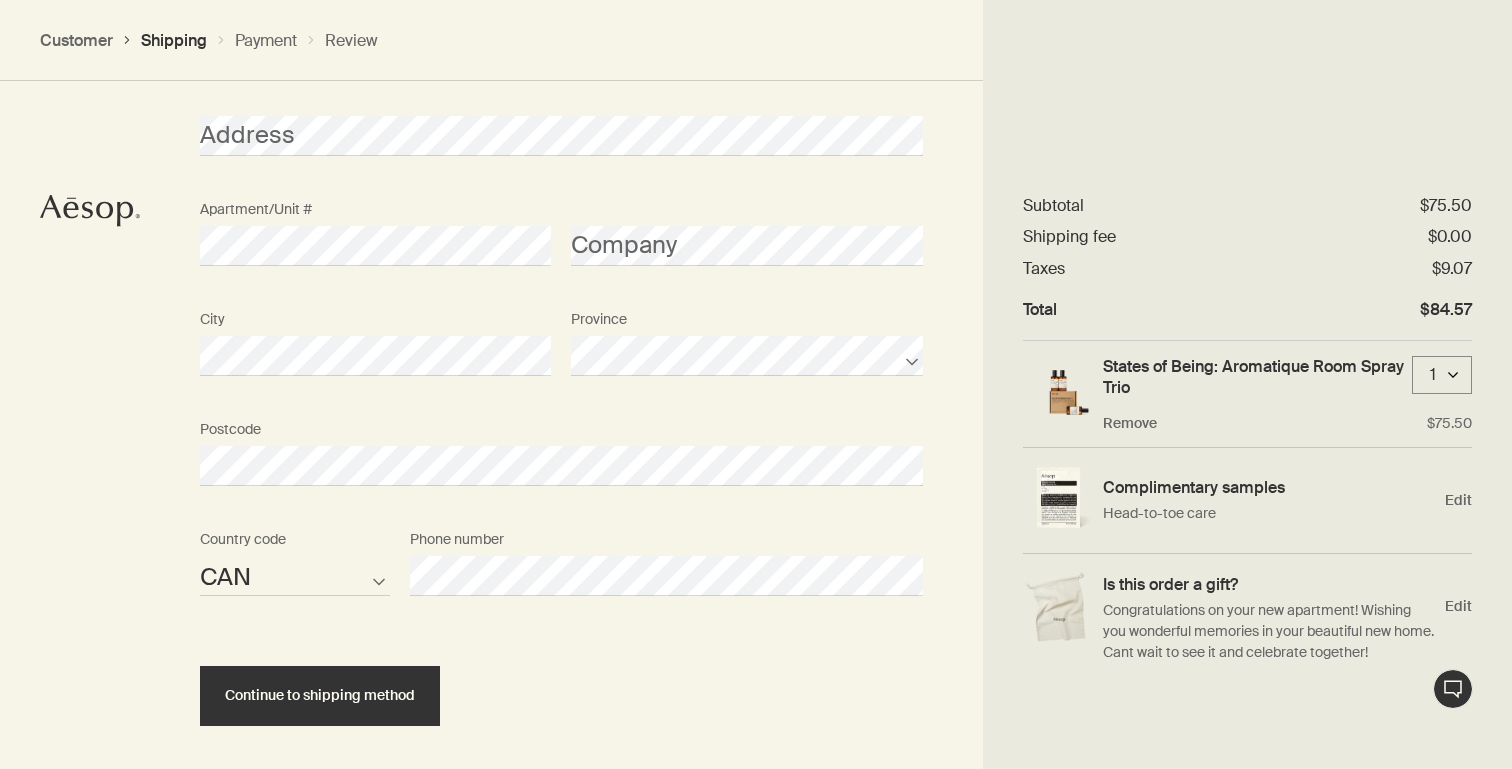 scroll, scrollTop: 1281, scrollLeft: 0, axis: vertical 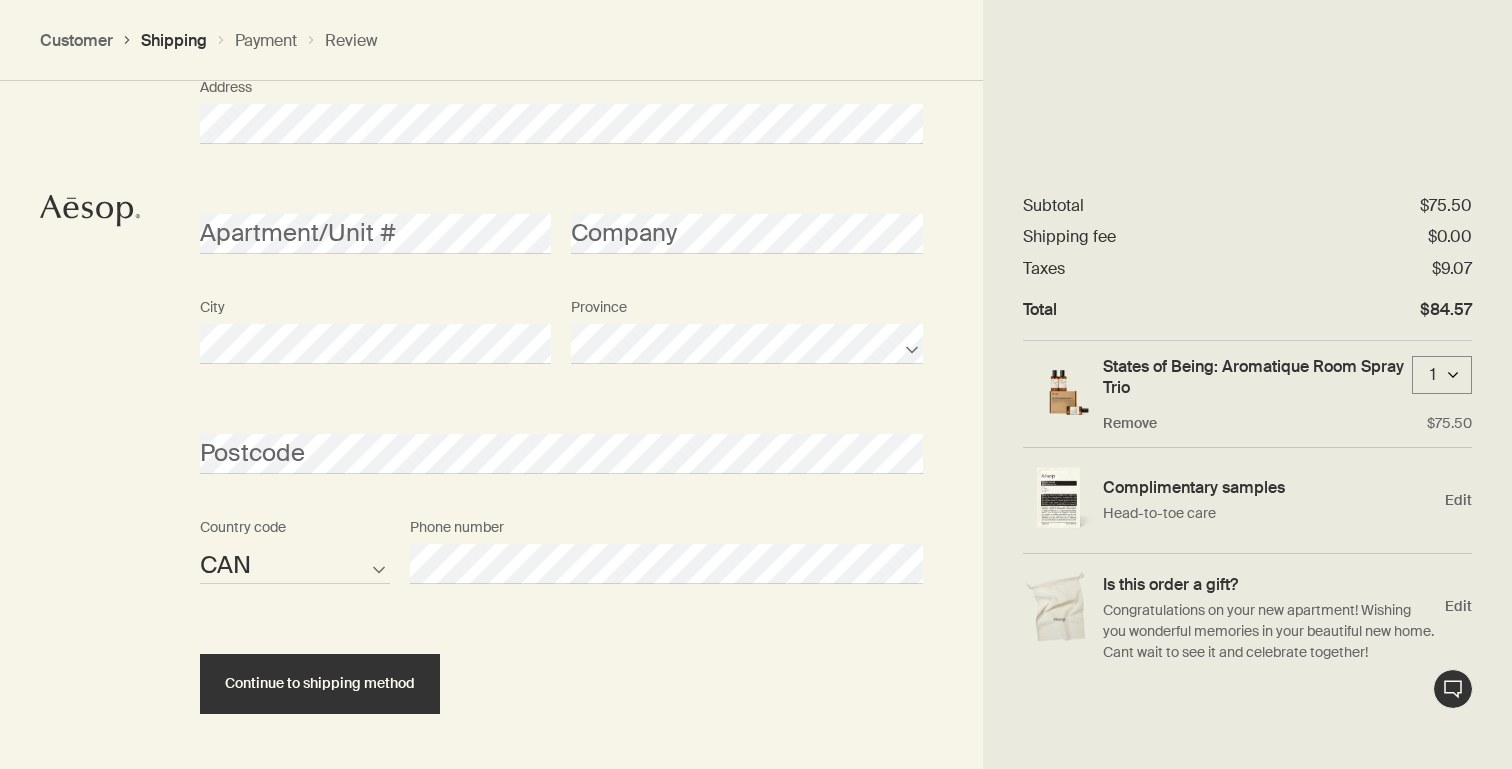 click on "Continue to shipping method" at bounding box center [561, 666] 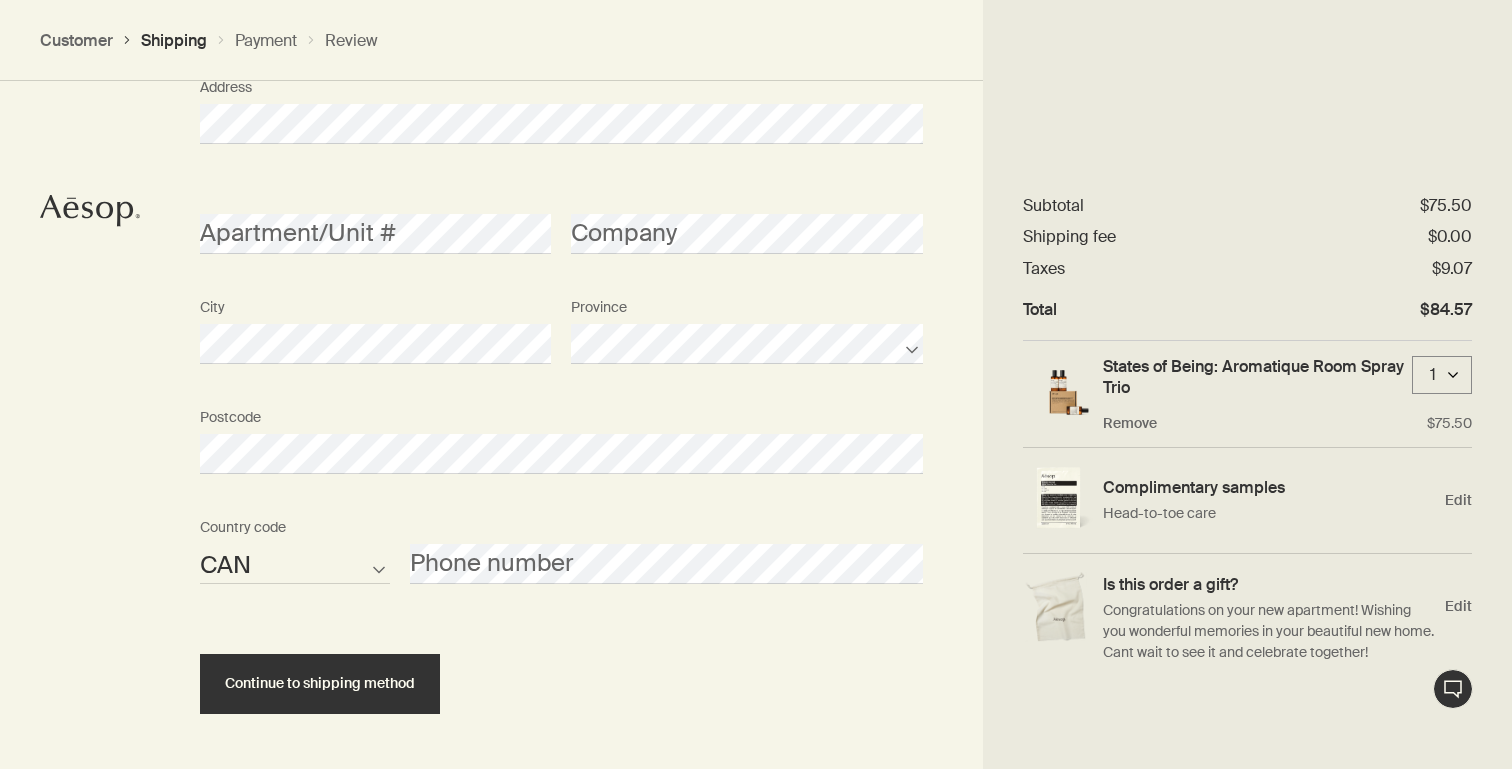 type 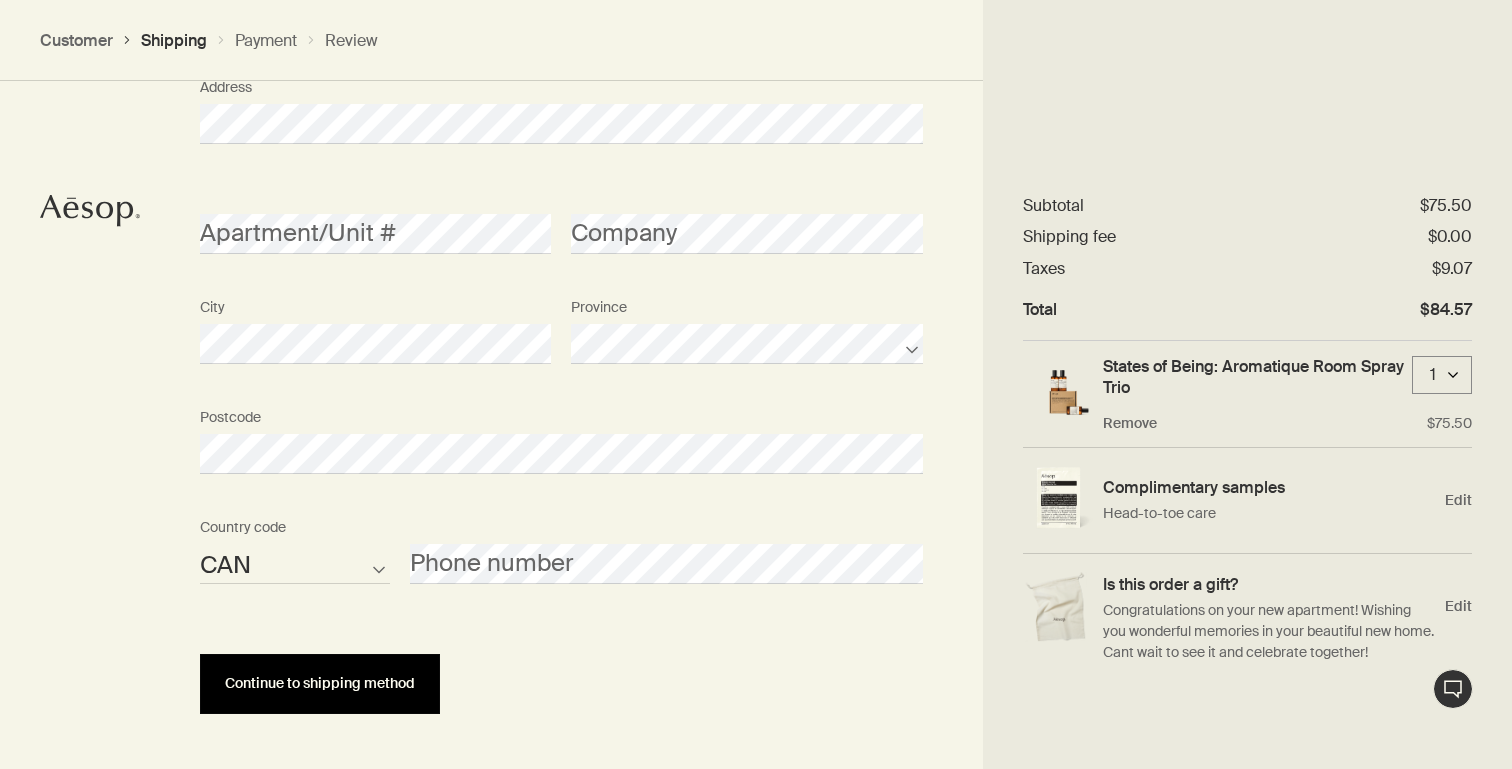 click on "Continue to shipping method" at bounding box center [320, 683] 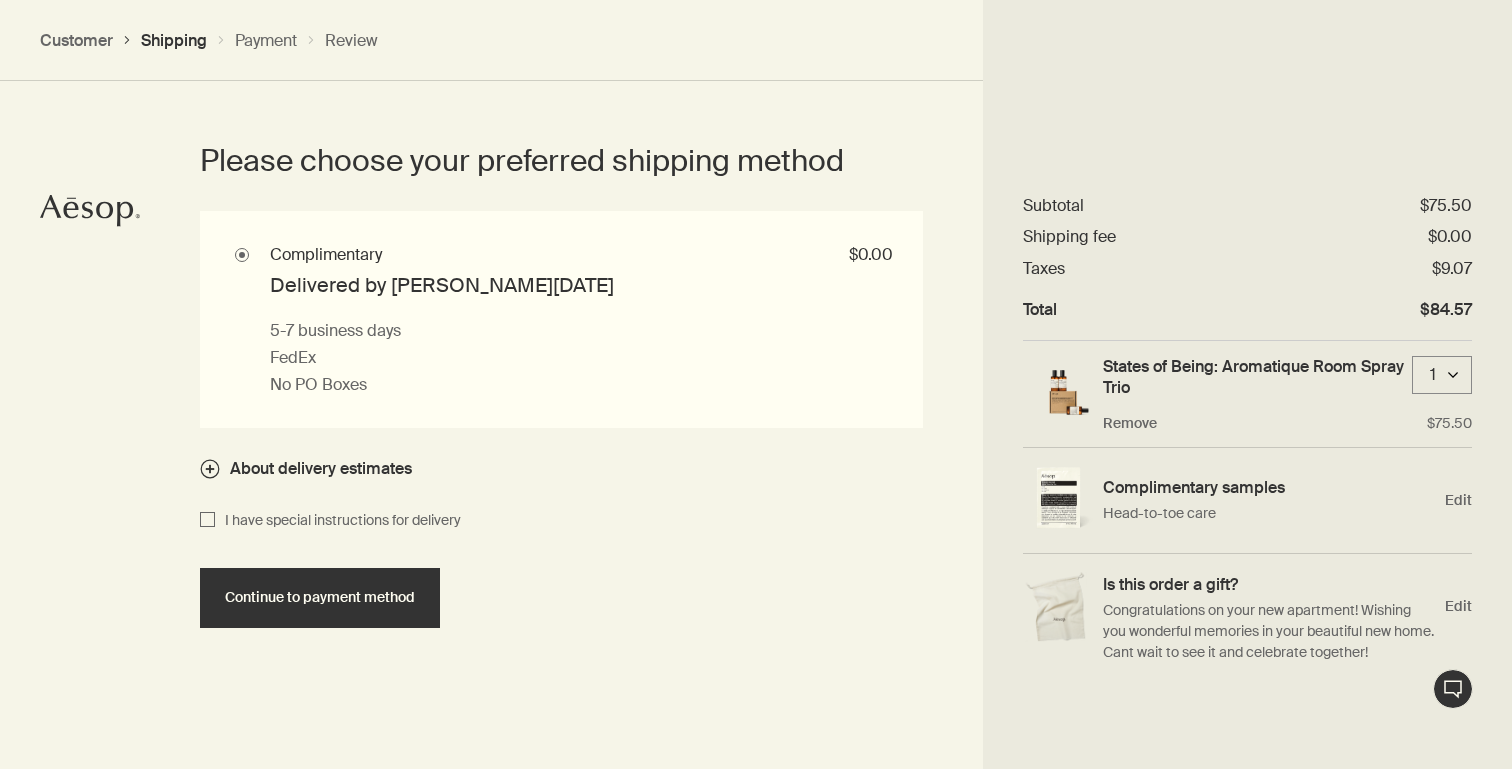 scroll, scrollTop: 1812, scrollLeft: 0, axis: vertical 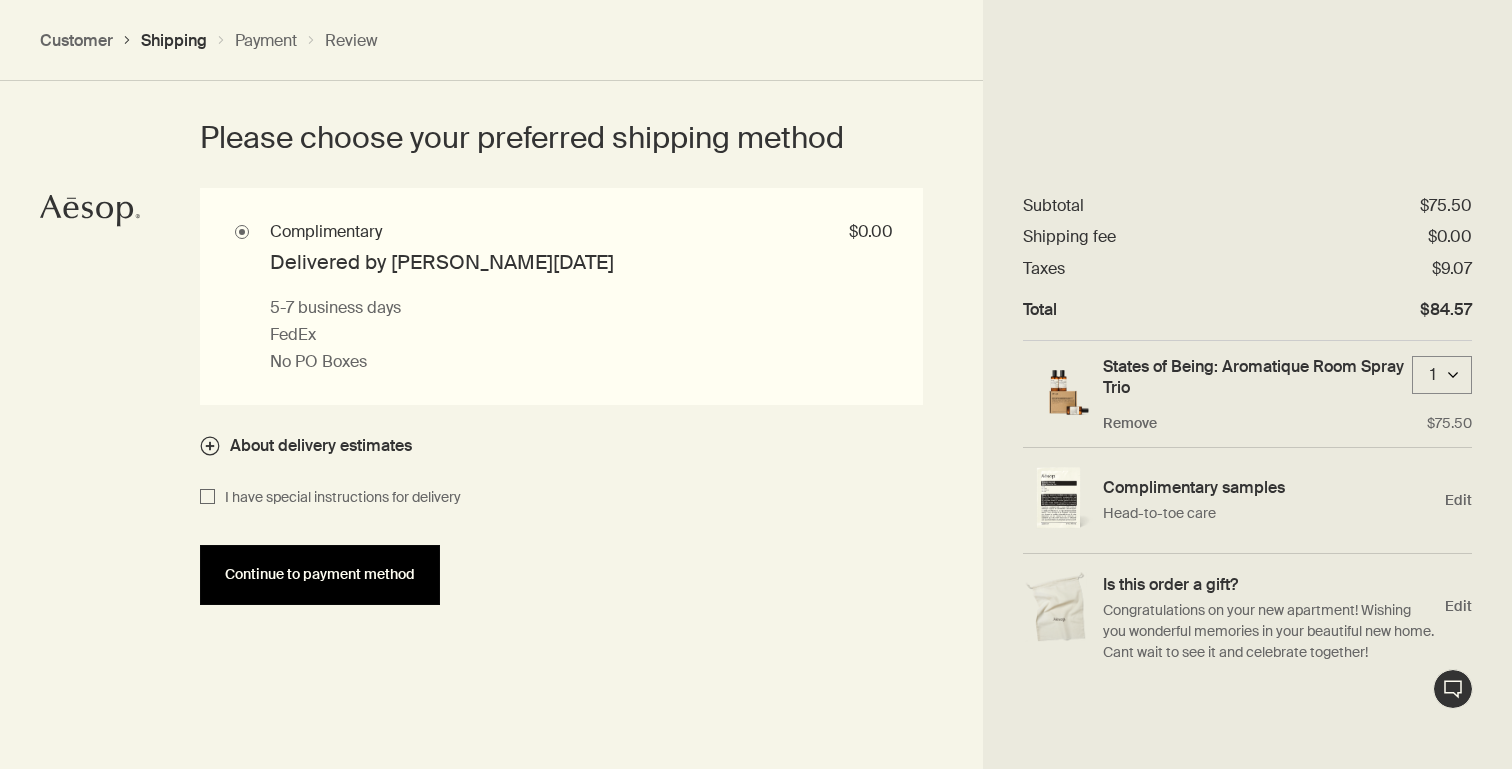 click on "Continue to payment method" at bounding box center [320, 574] 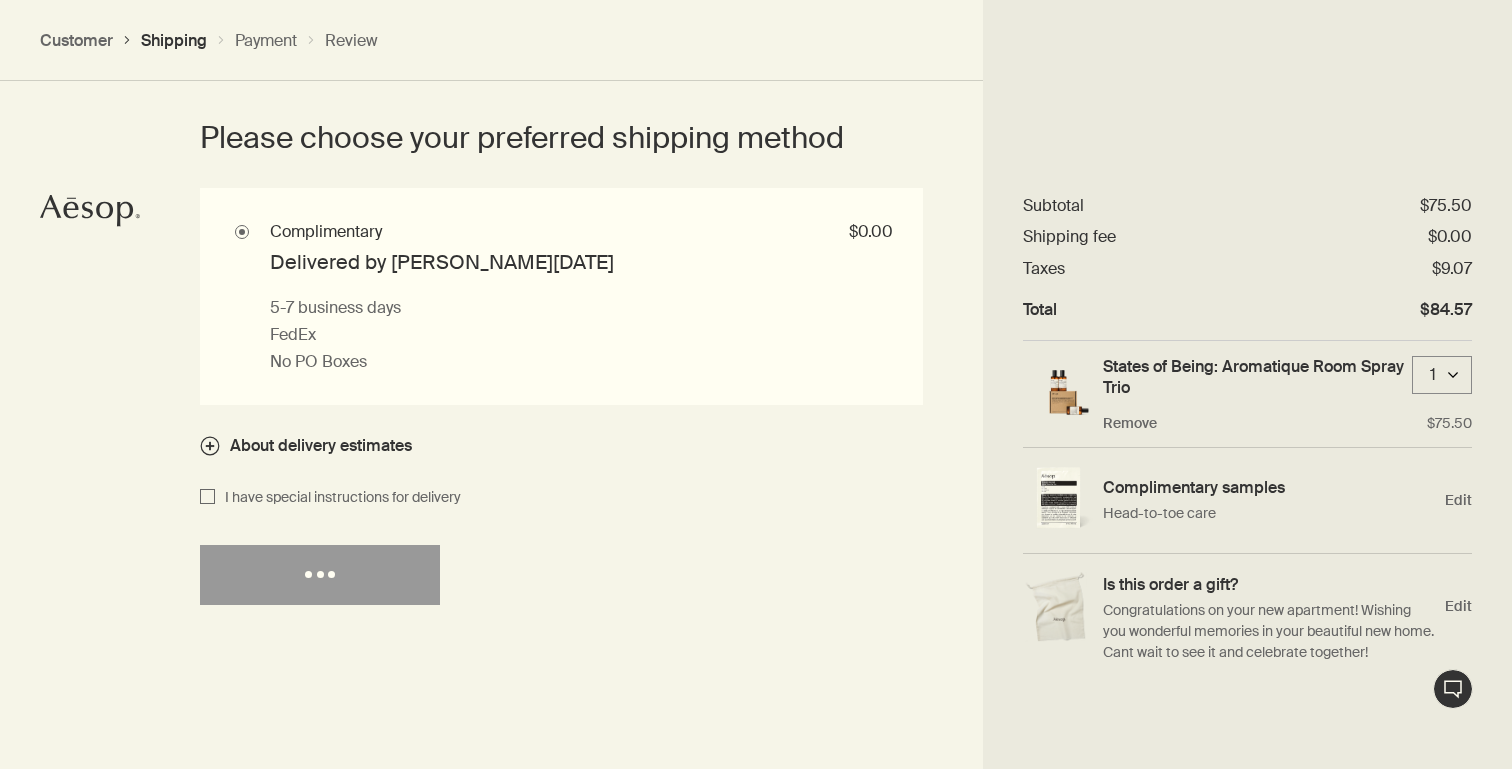 select on "CA" 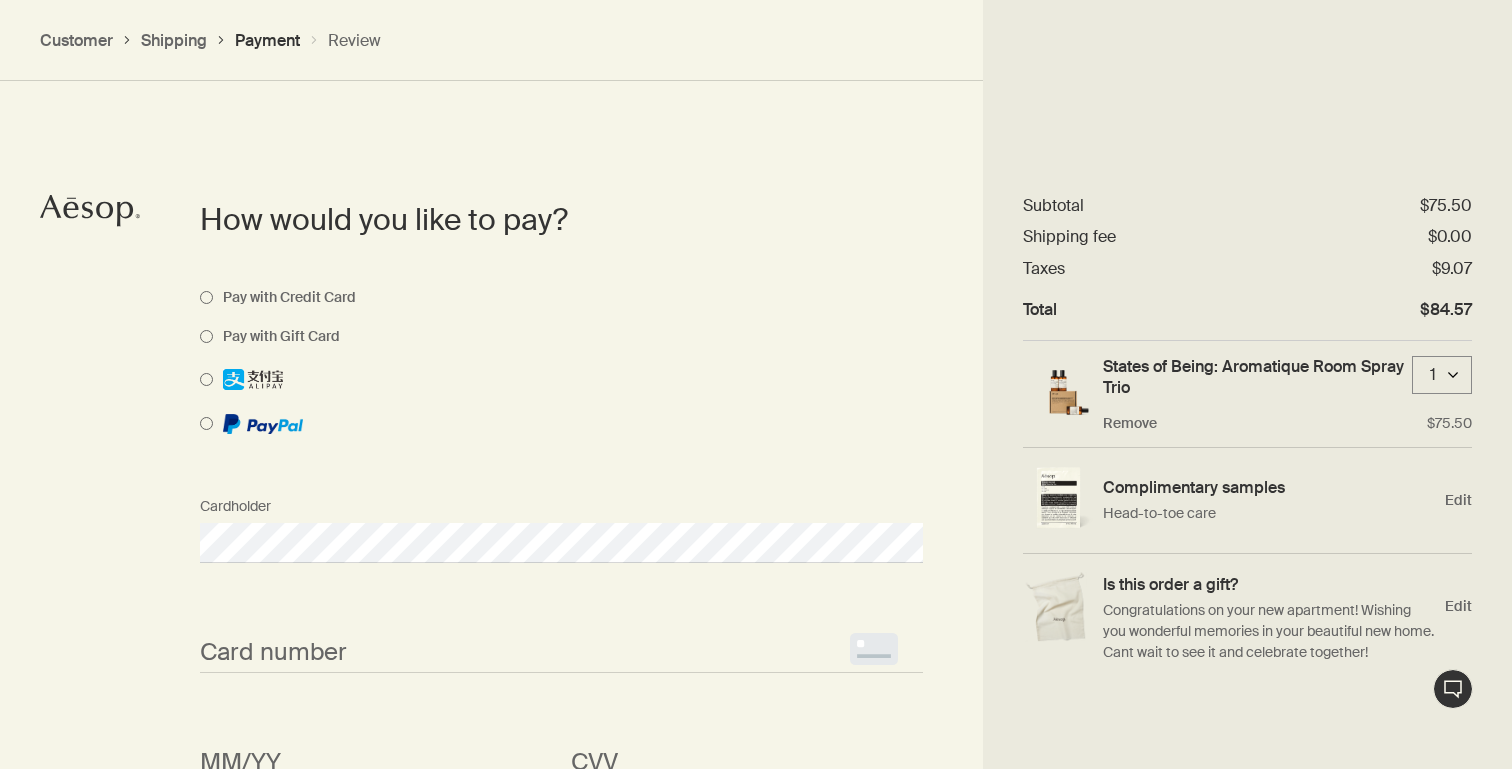 scroll, scrollTop: 1515, scrollLeft: 0, axis: vertical 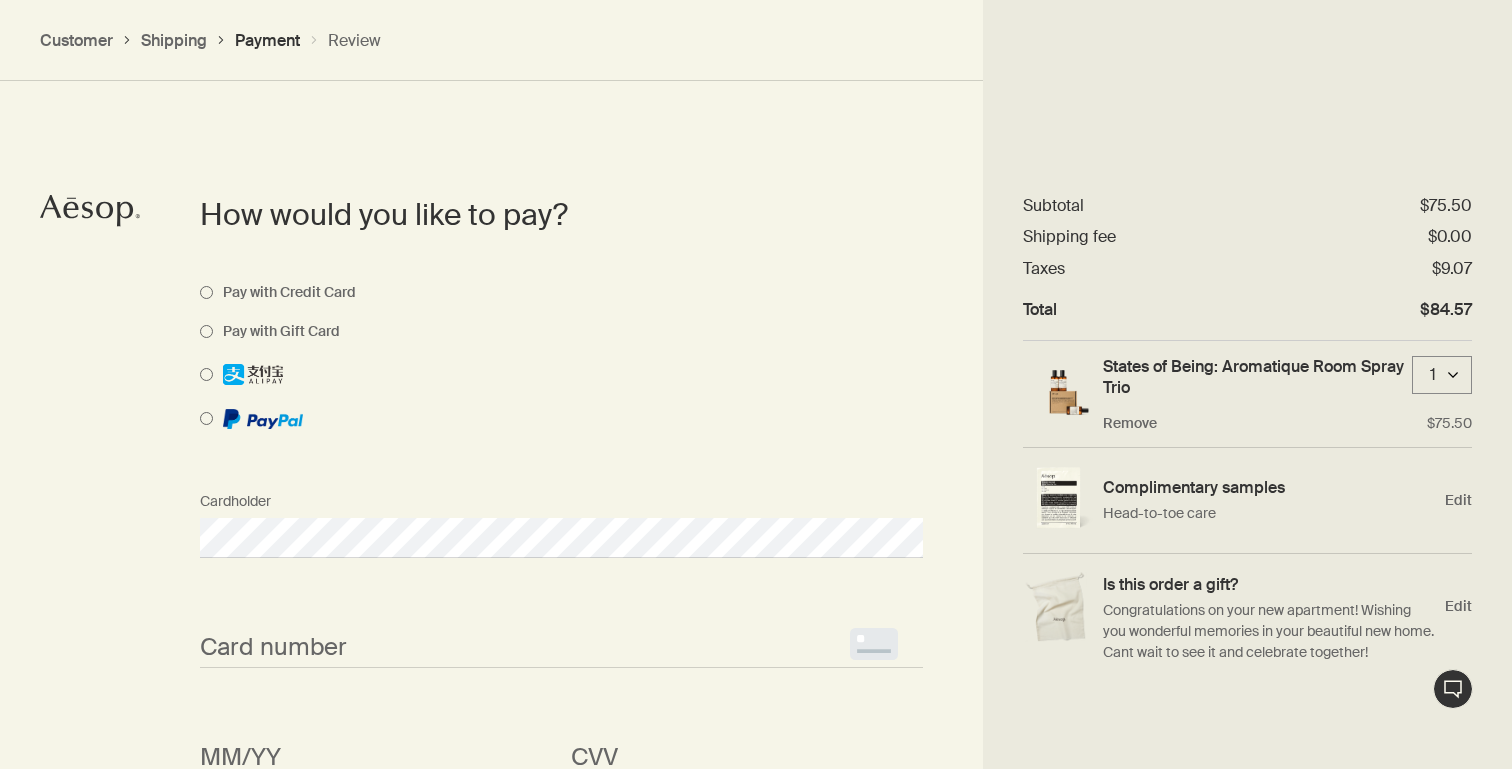 select on "CA" 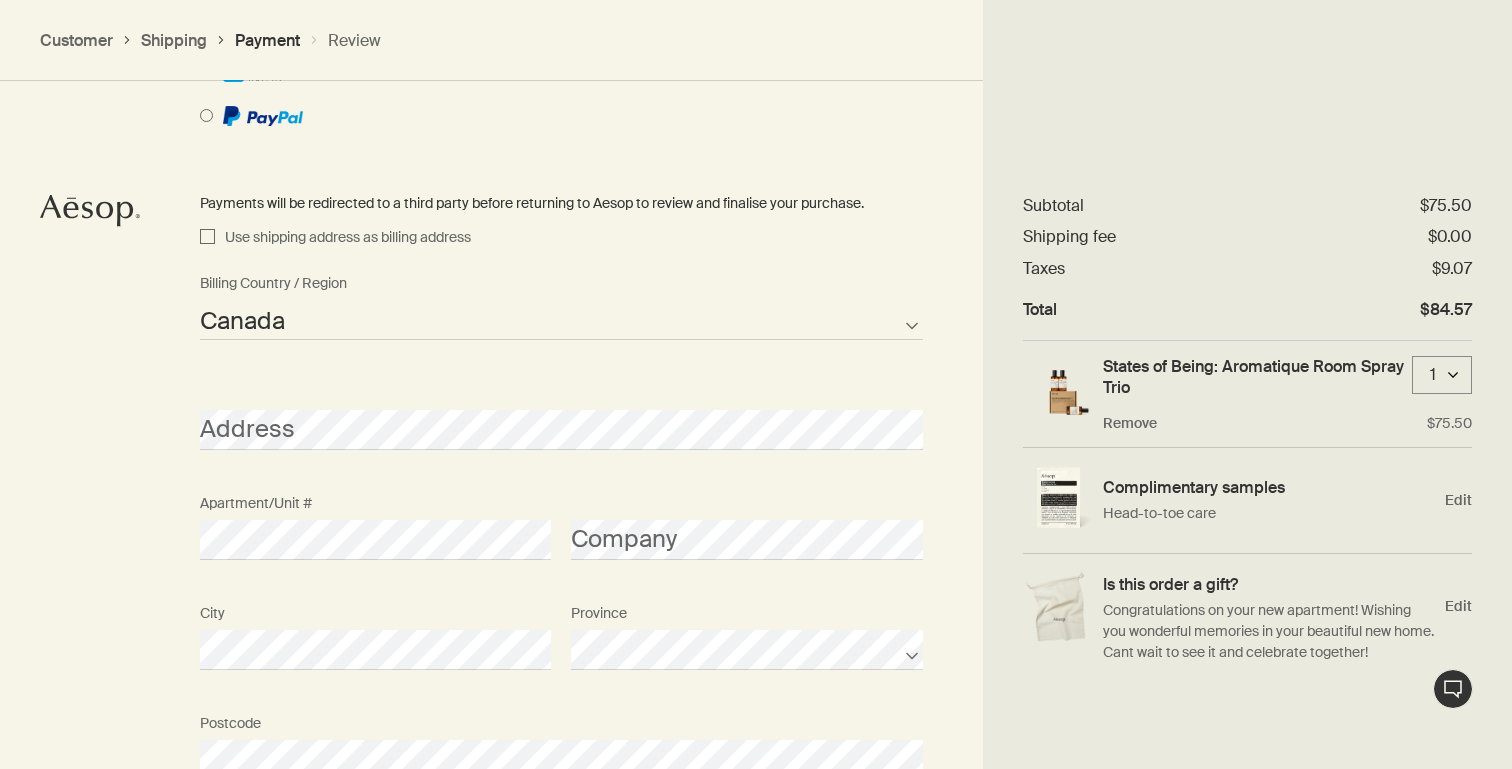 scroll, scrollTop: 1674, scrollLeft: 0, axis: vertical 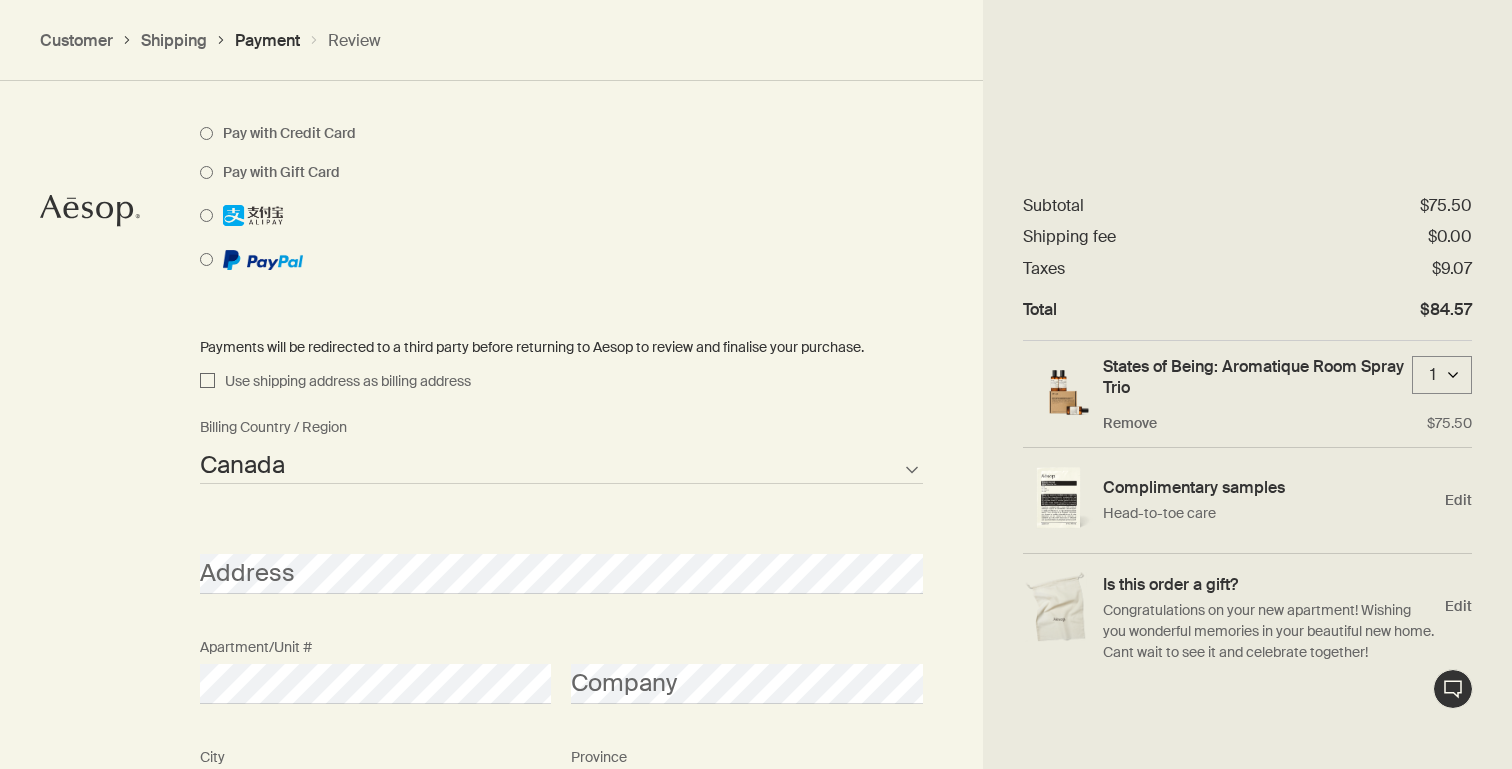 select on "CA" 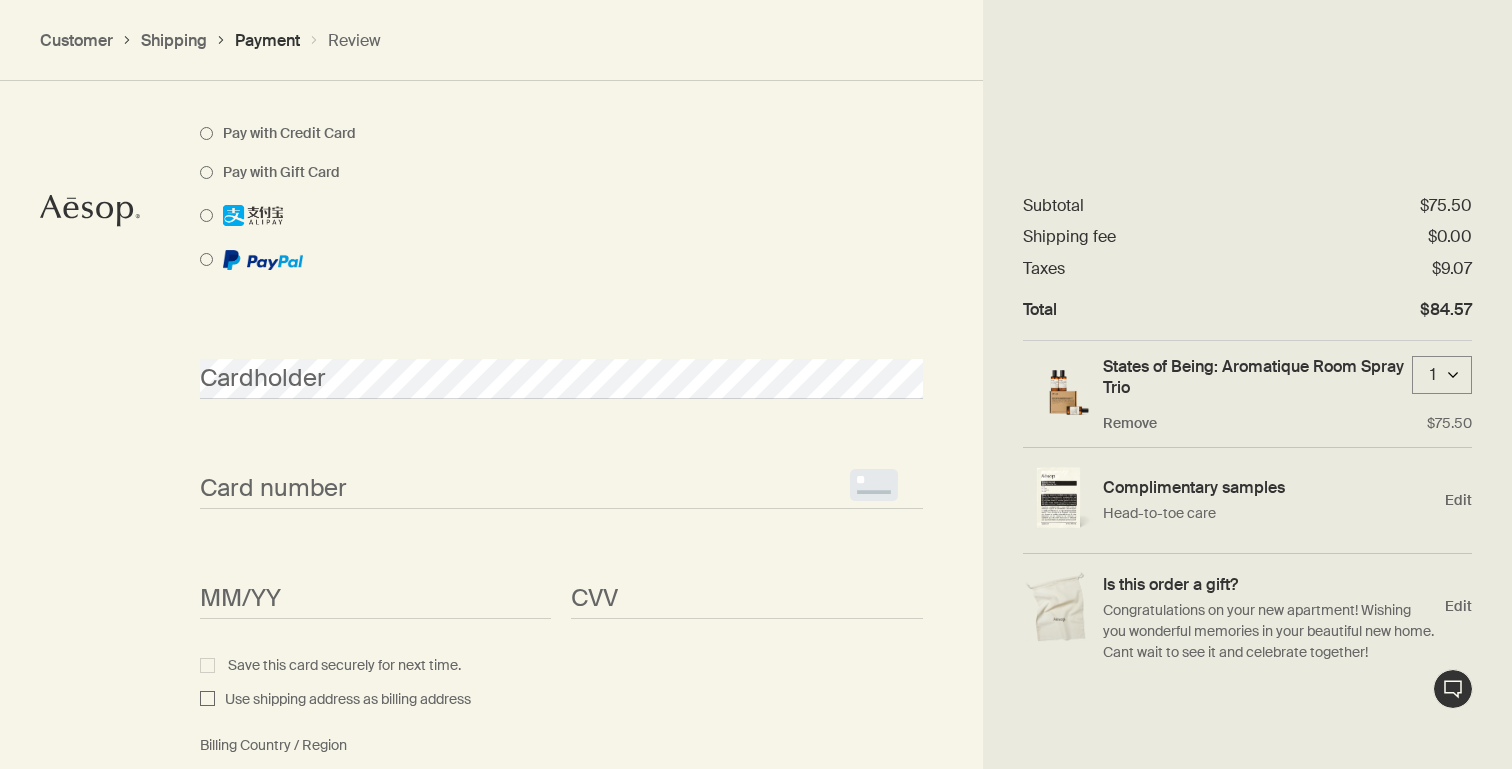 select on "CA" 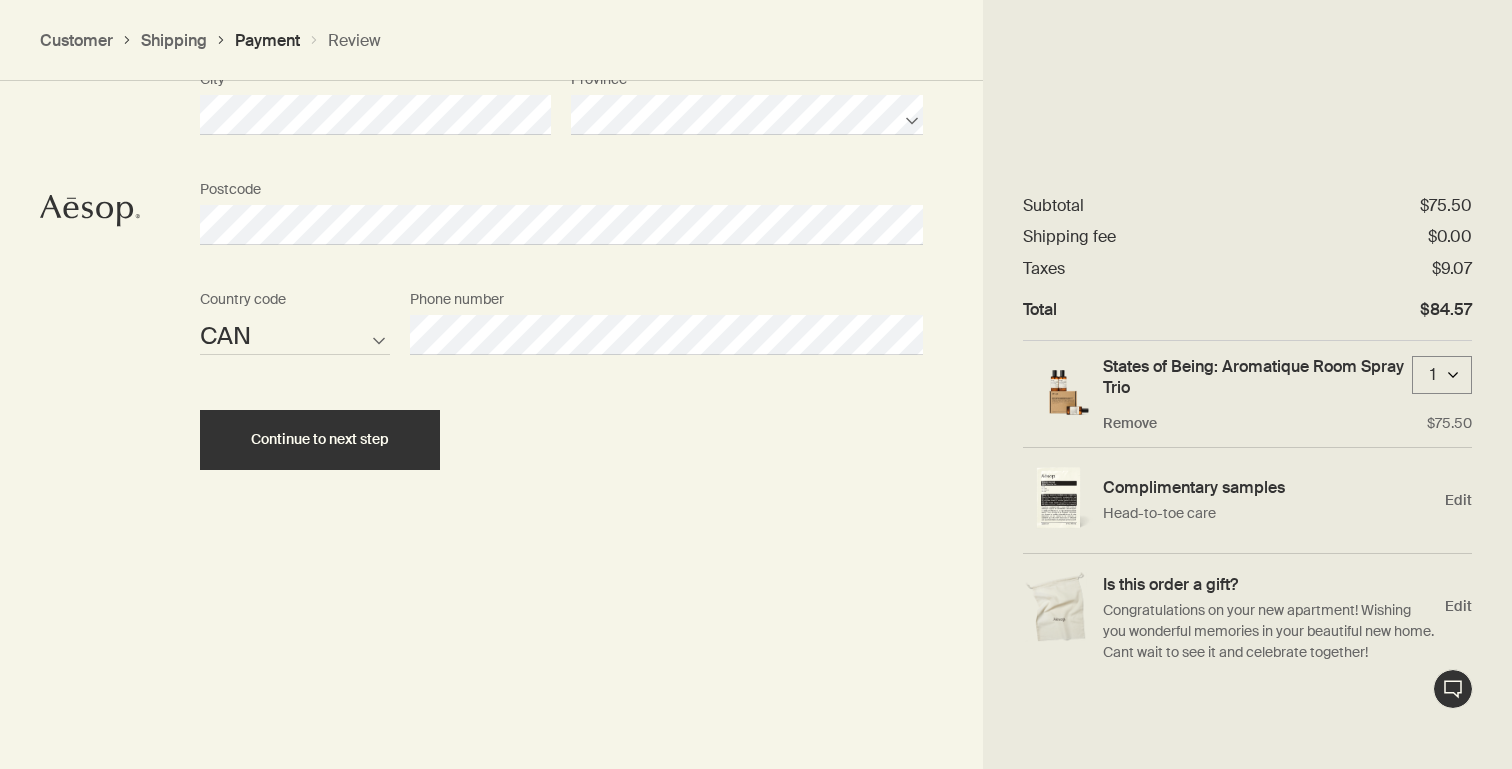 scroll, scrollTop: 2481, scrollLeft: 0, axis: vertical 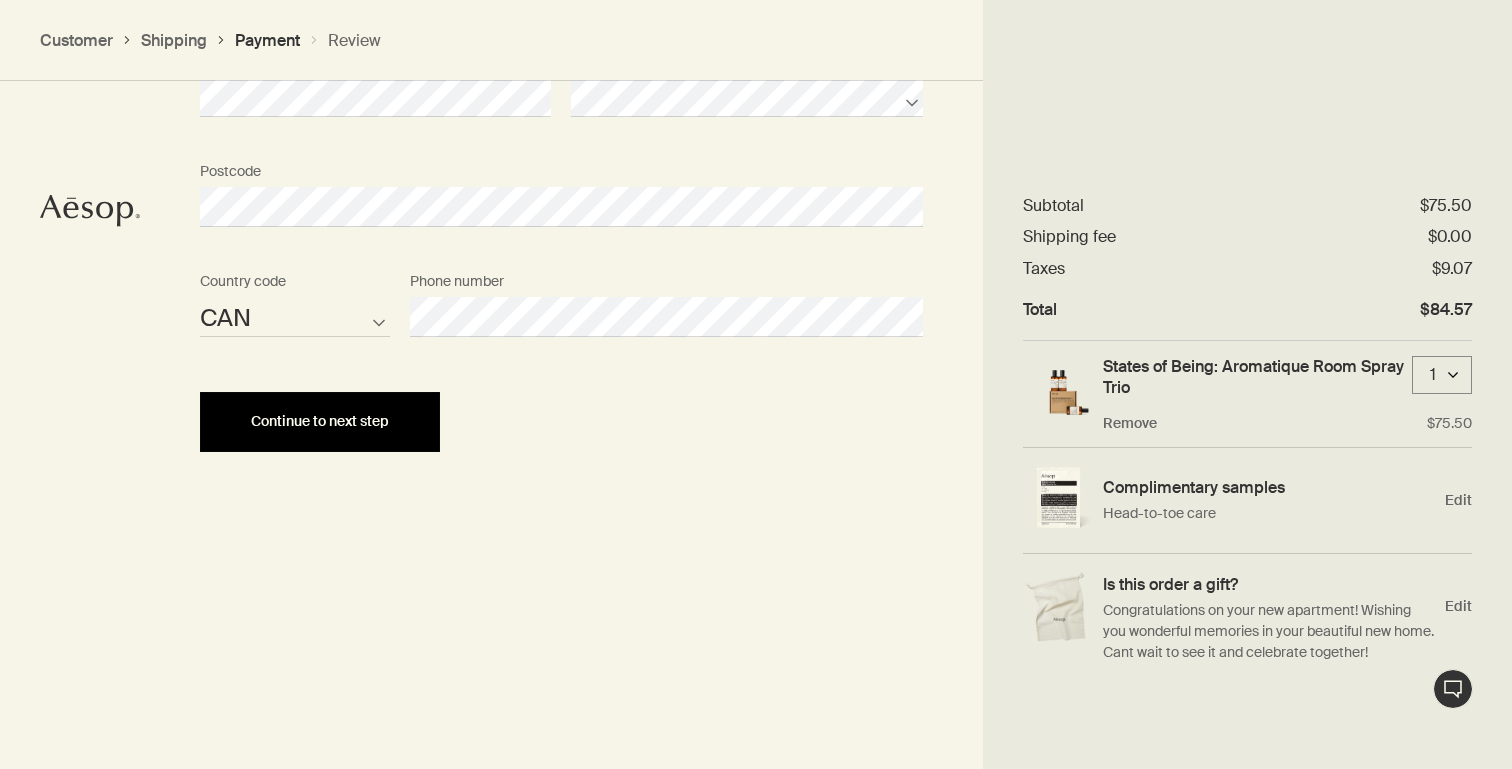 click on "Continue to next step" at bounding box center [320, 421] 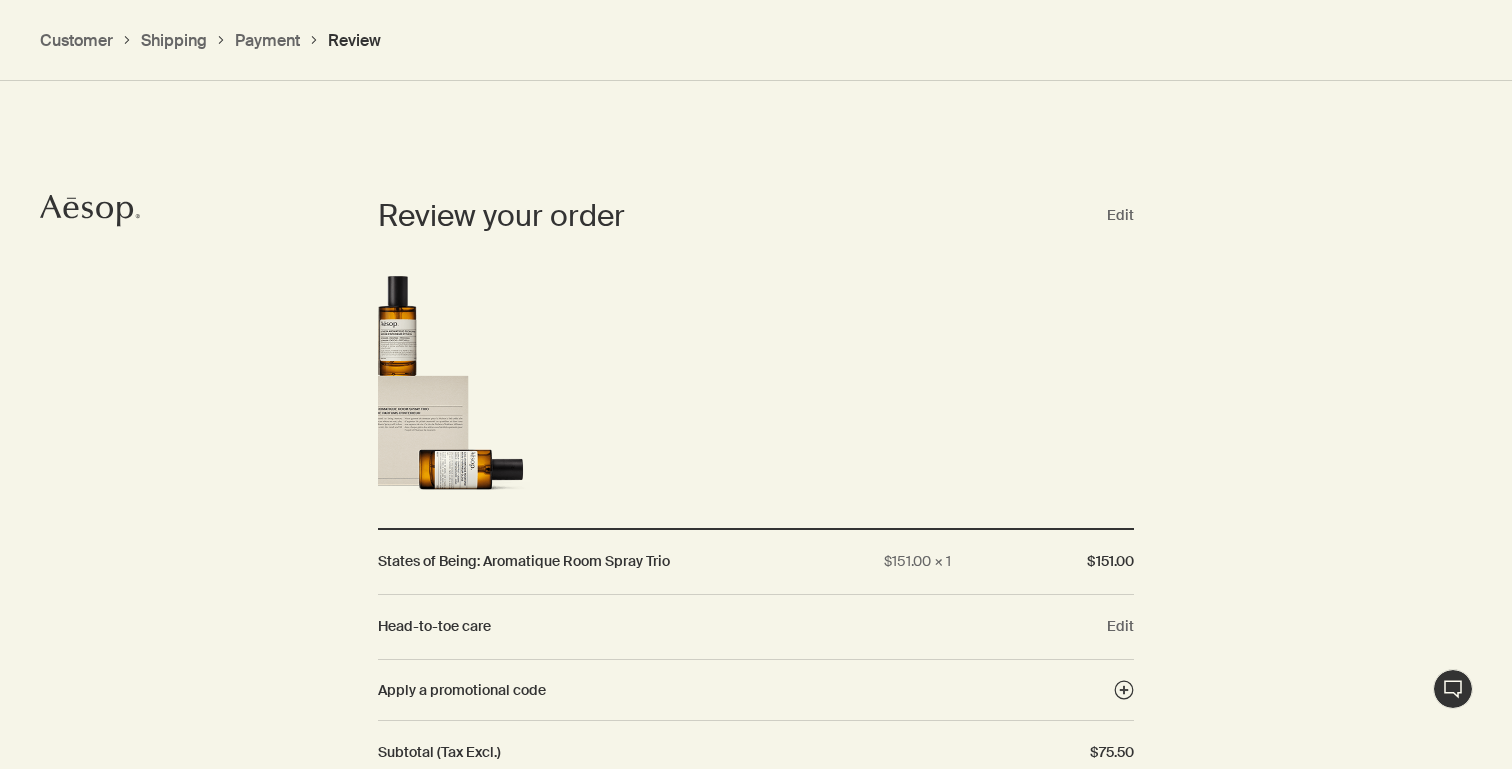 scroll, scrollTop: 1871, scrollLeft: 0, axis: vertical 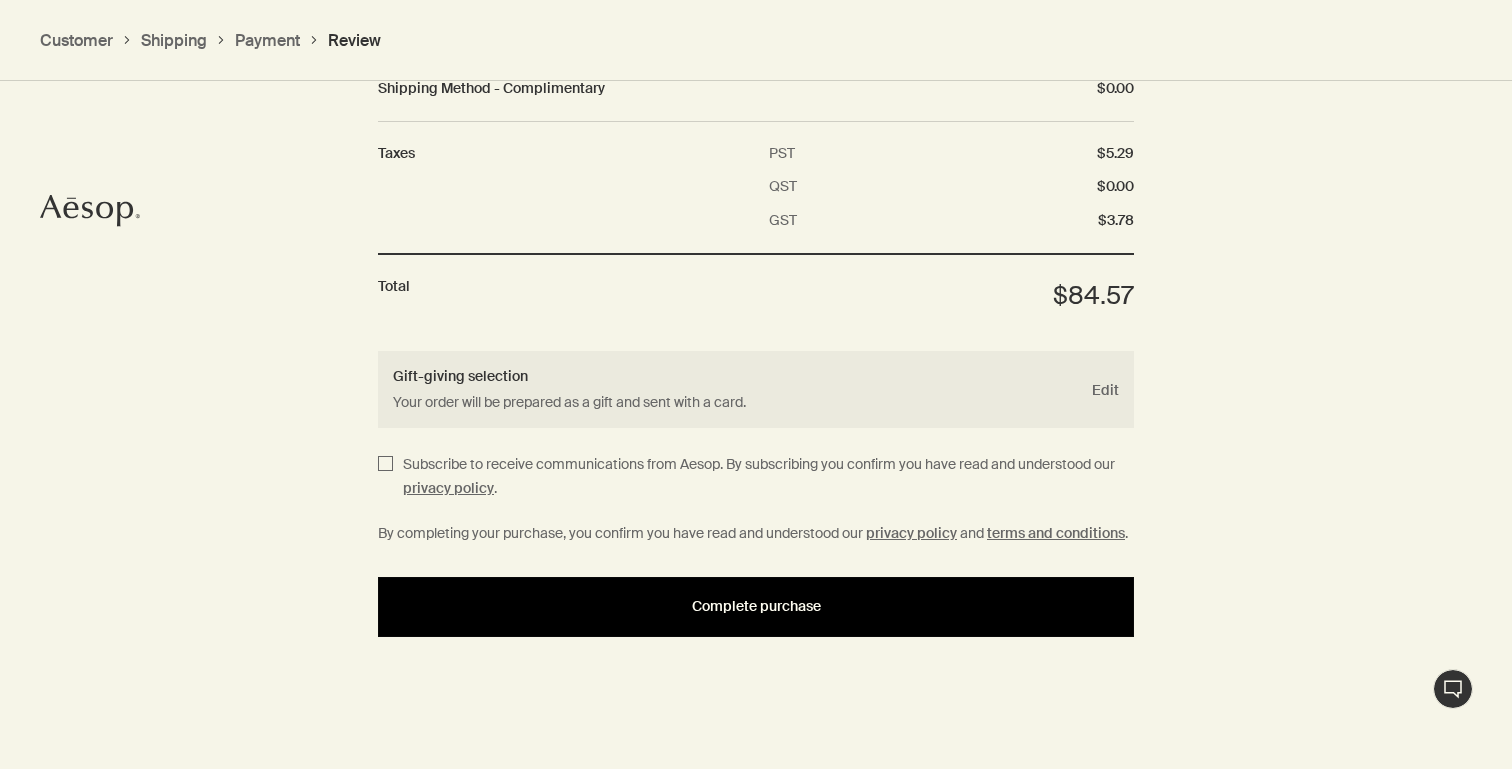 click on "Complete purchase" at bounding box center [756, 607] 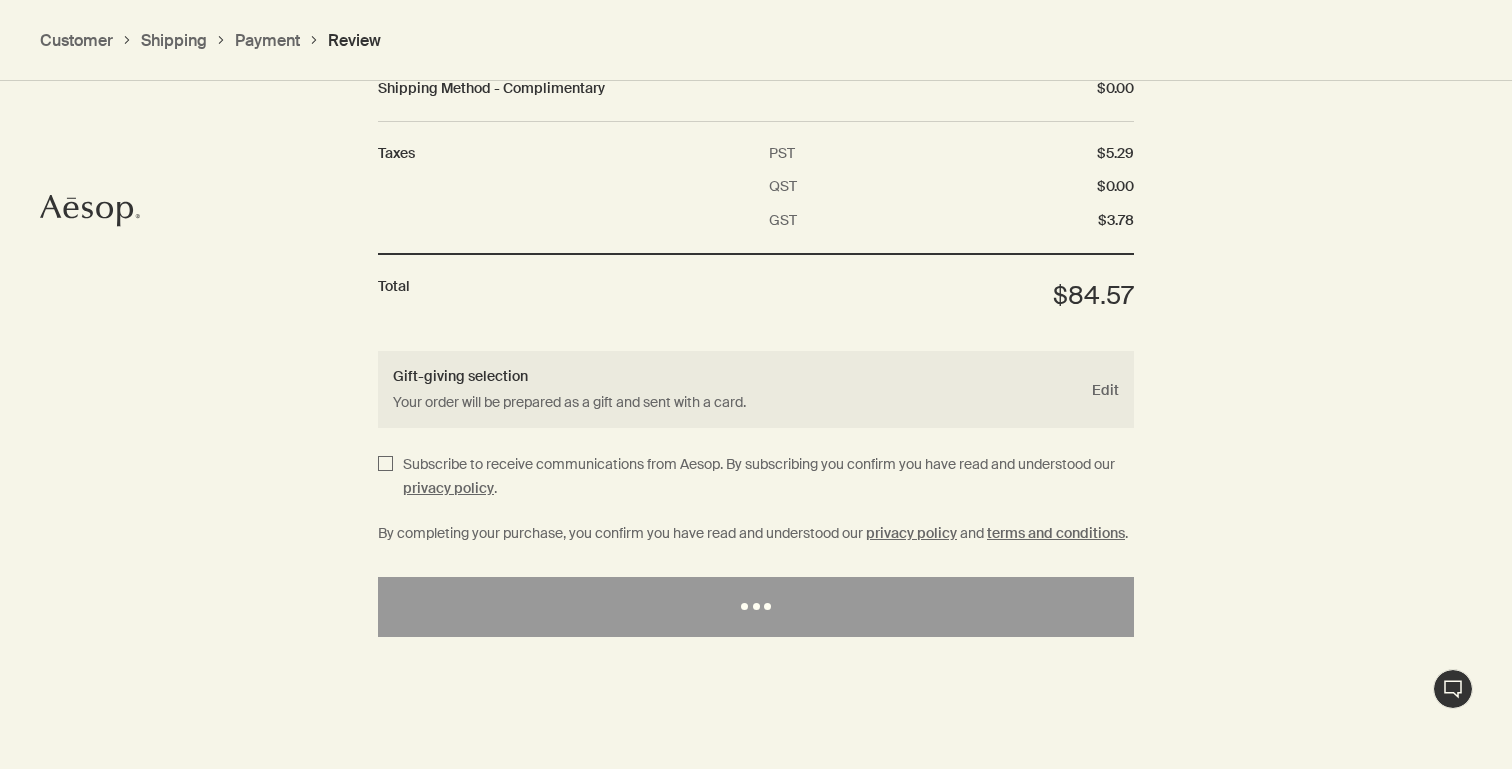 click at bounding box center [756, -1830] 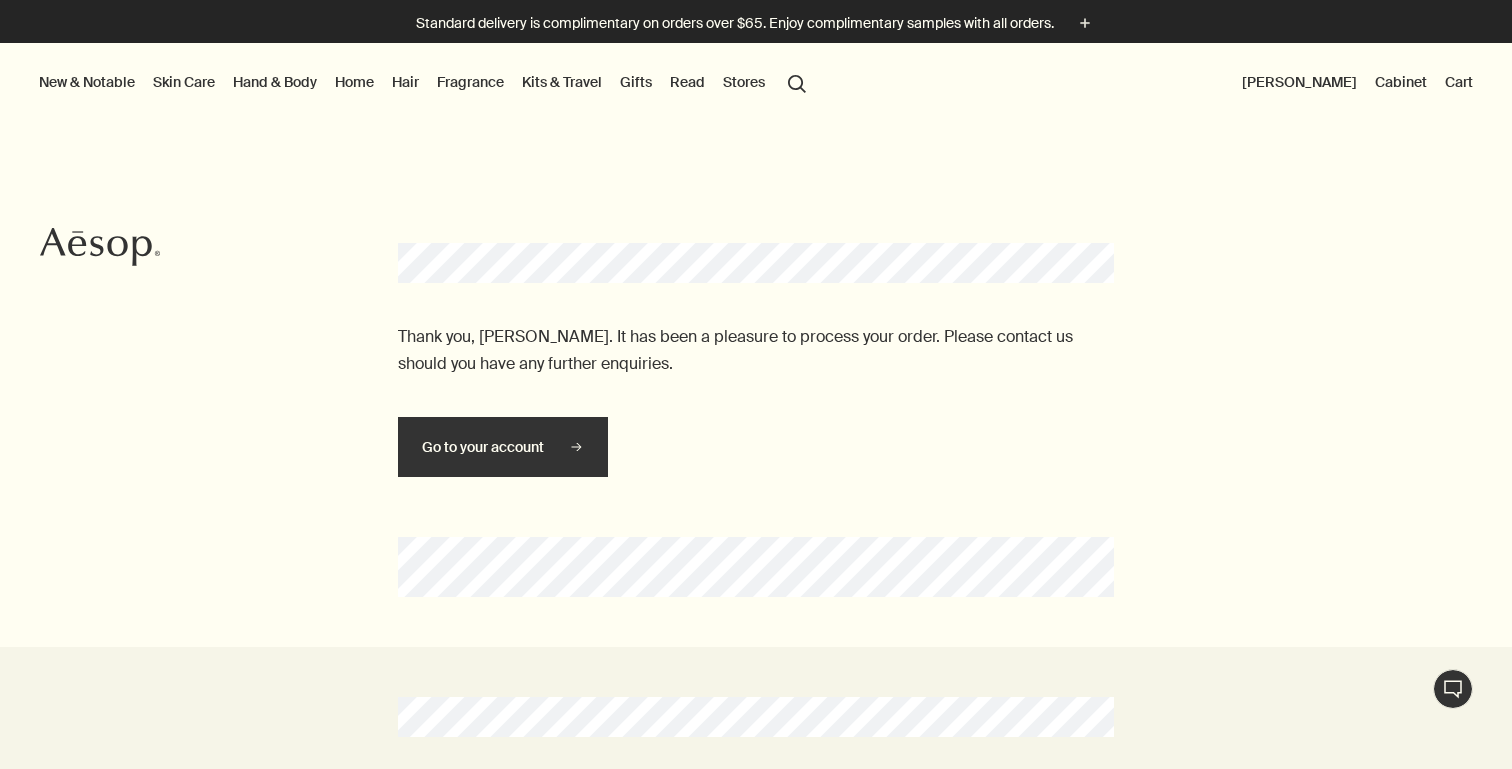 scroll, scrollTop: 0, scrollLeft: 0, axis: both 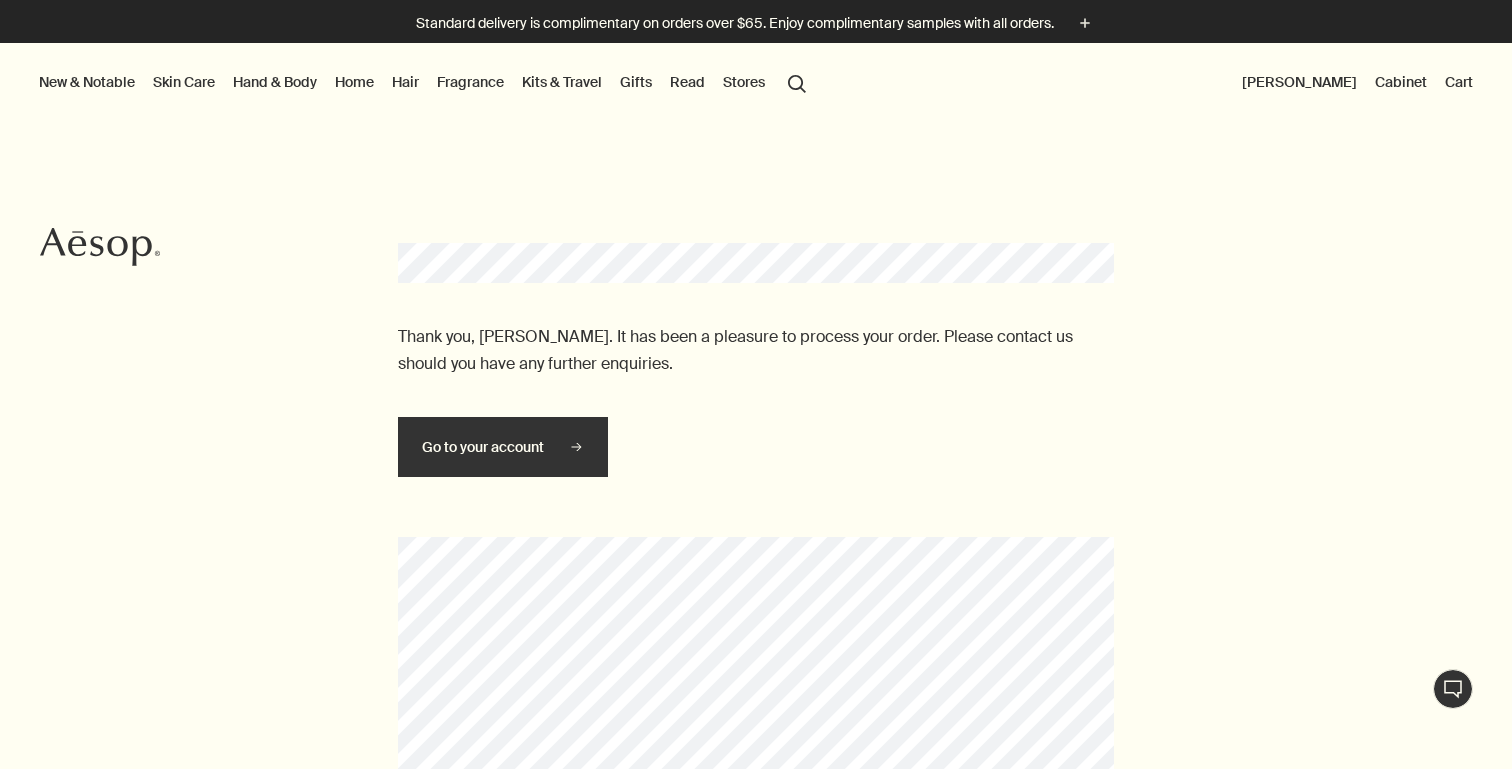 click on "Hand & Body" at bounding box center [275, 82] 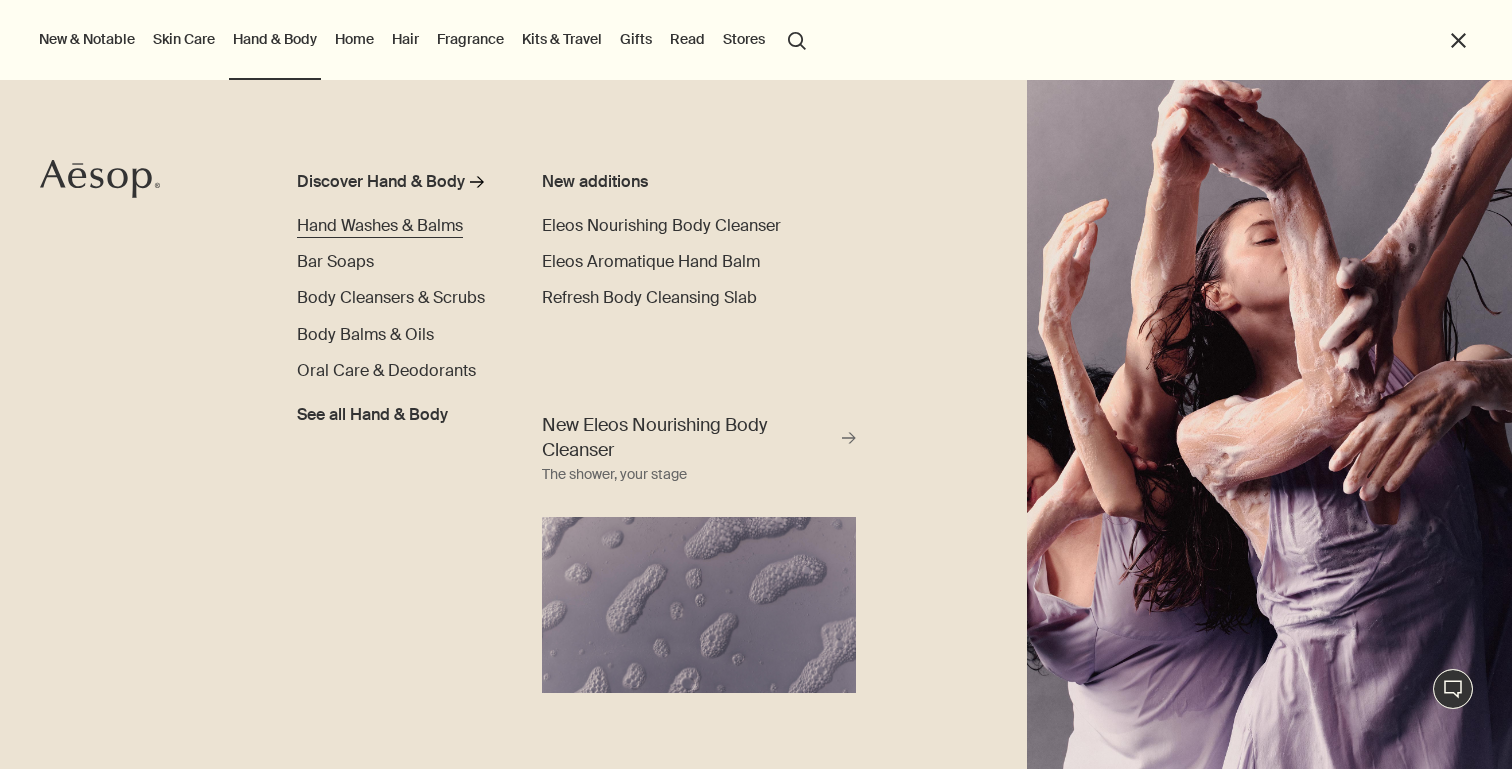 click on "Hand Washes & Balms" at bounding box center [380, 225] 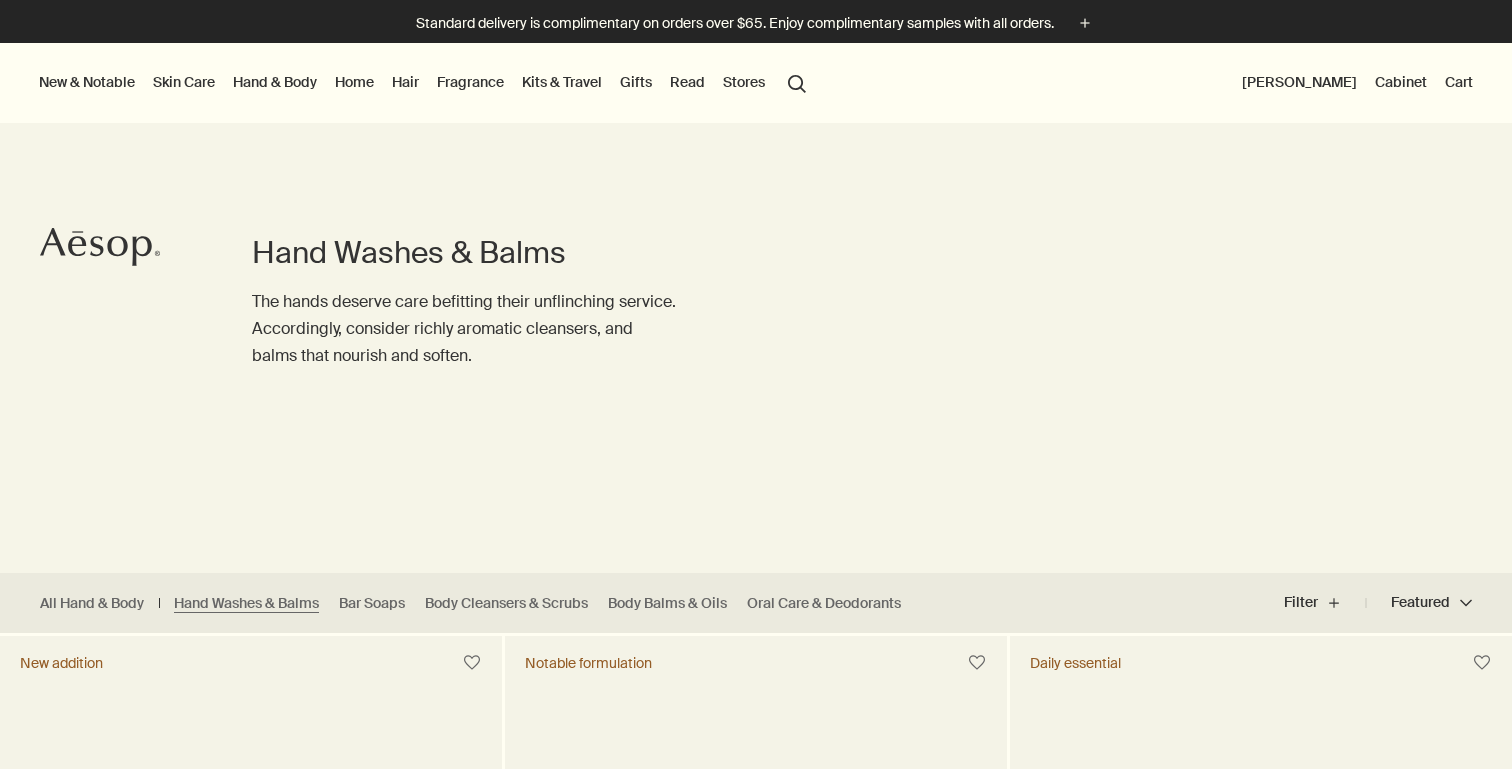 scroll, scrollTop: 0, scrollLeft: 0, axis: both 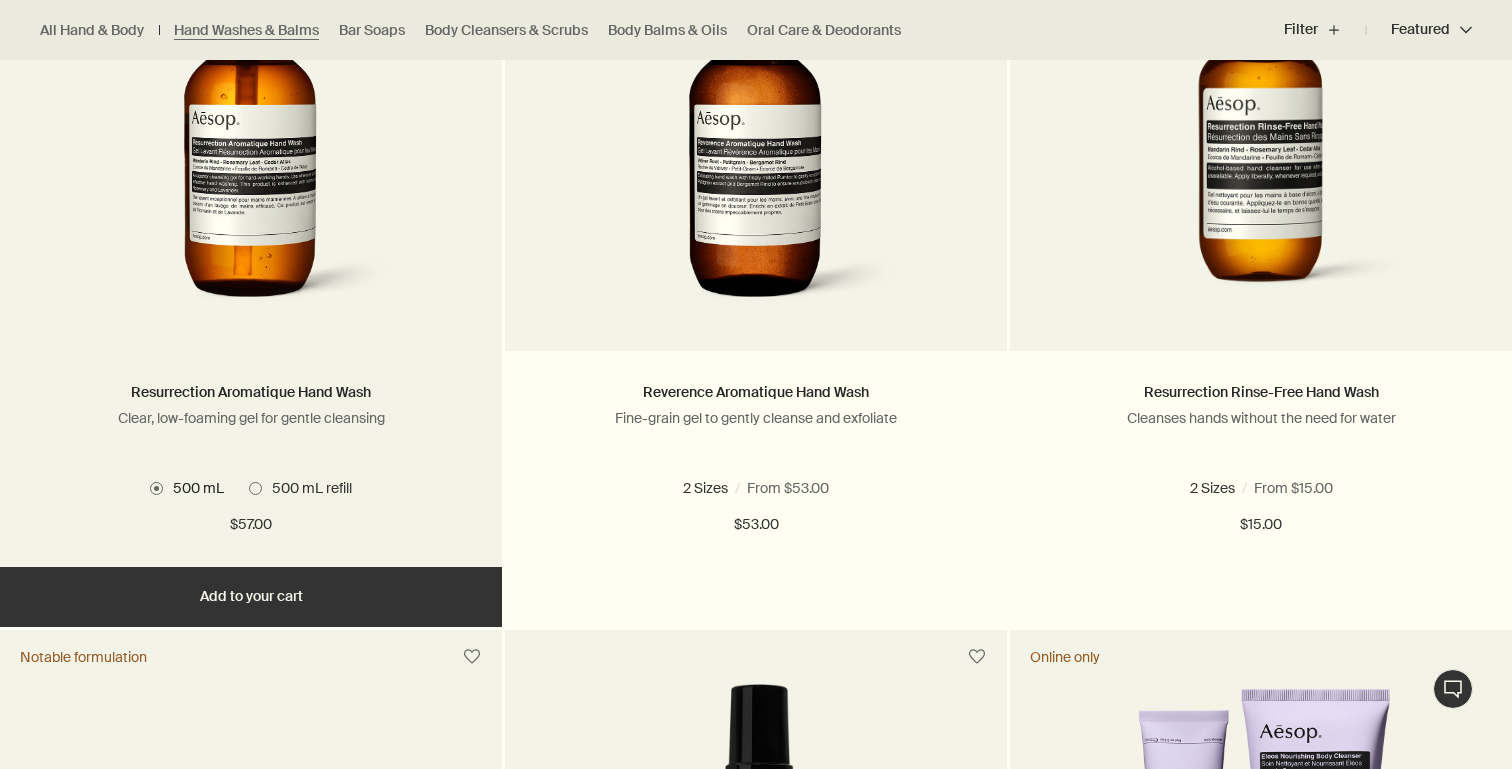 click on "Add Add to your cart" at bounding box center (251, 597) 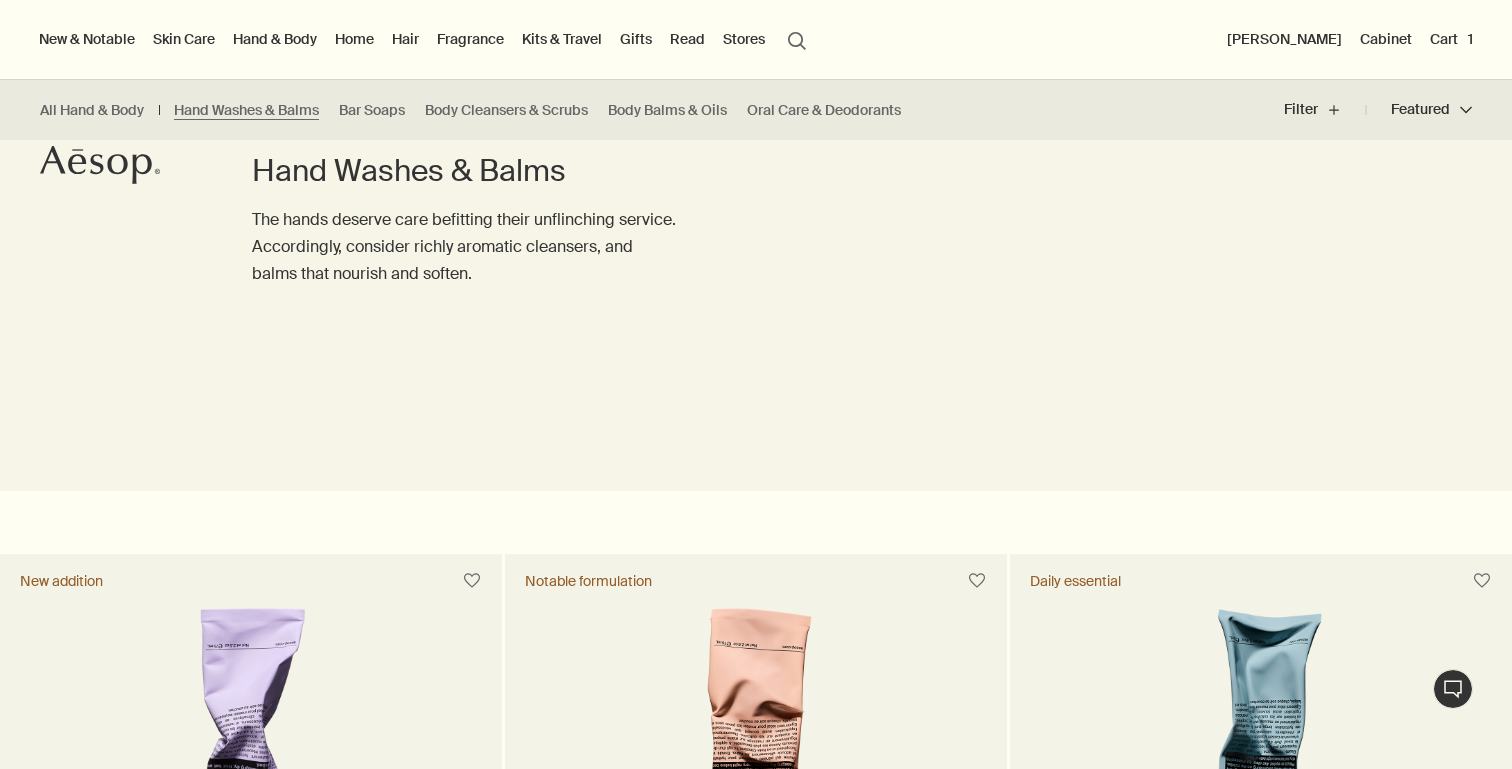 scroll, scrollTop: 15, scrollLeft: 0, axis: vertical 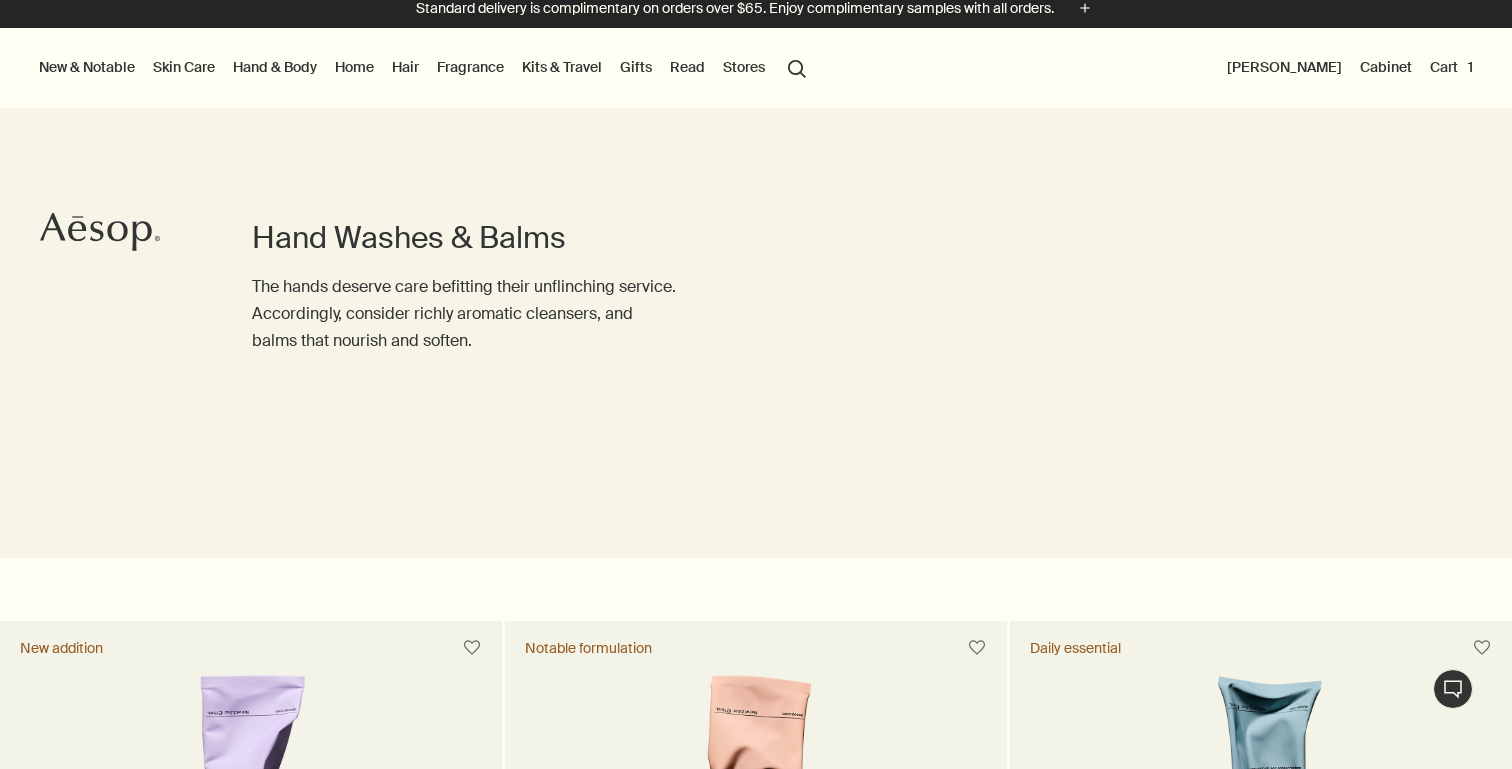 click on "Cart 1" at bounding box center (1451, 67) 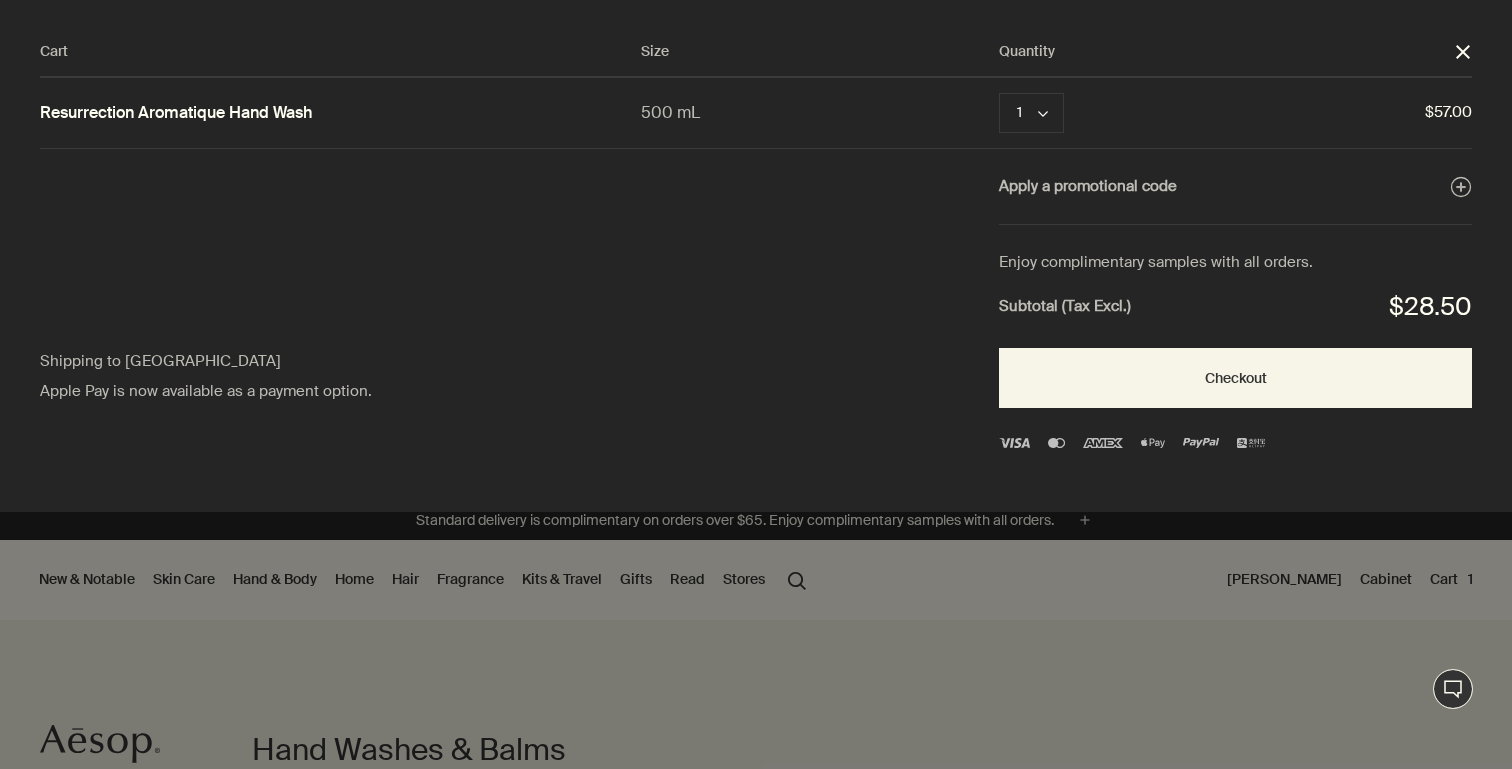 scroll, scrollTop: 0, scrollLeft: 0, axis: both 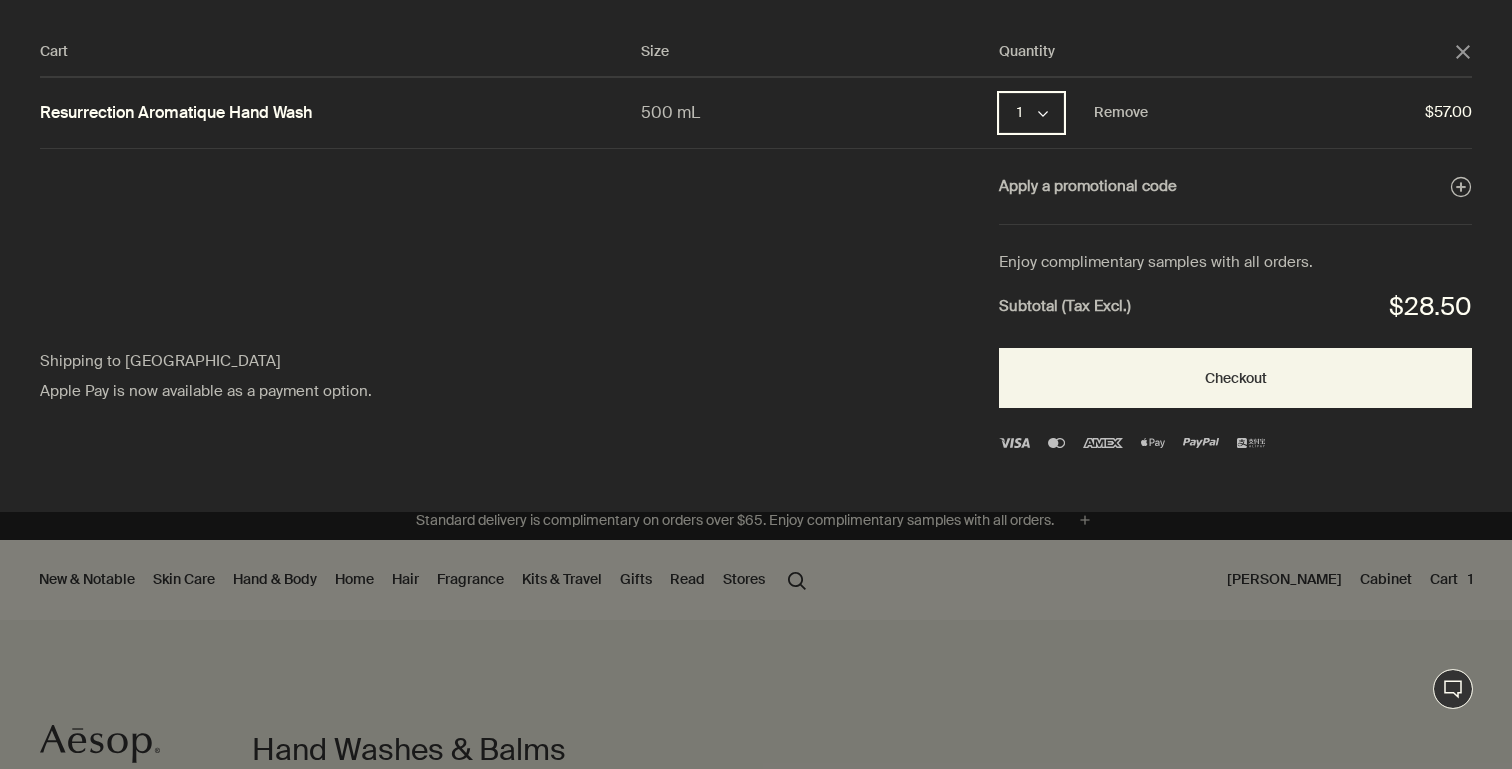 click on "chevron" 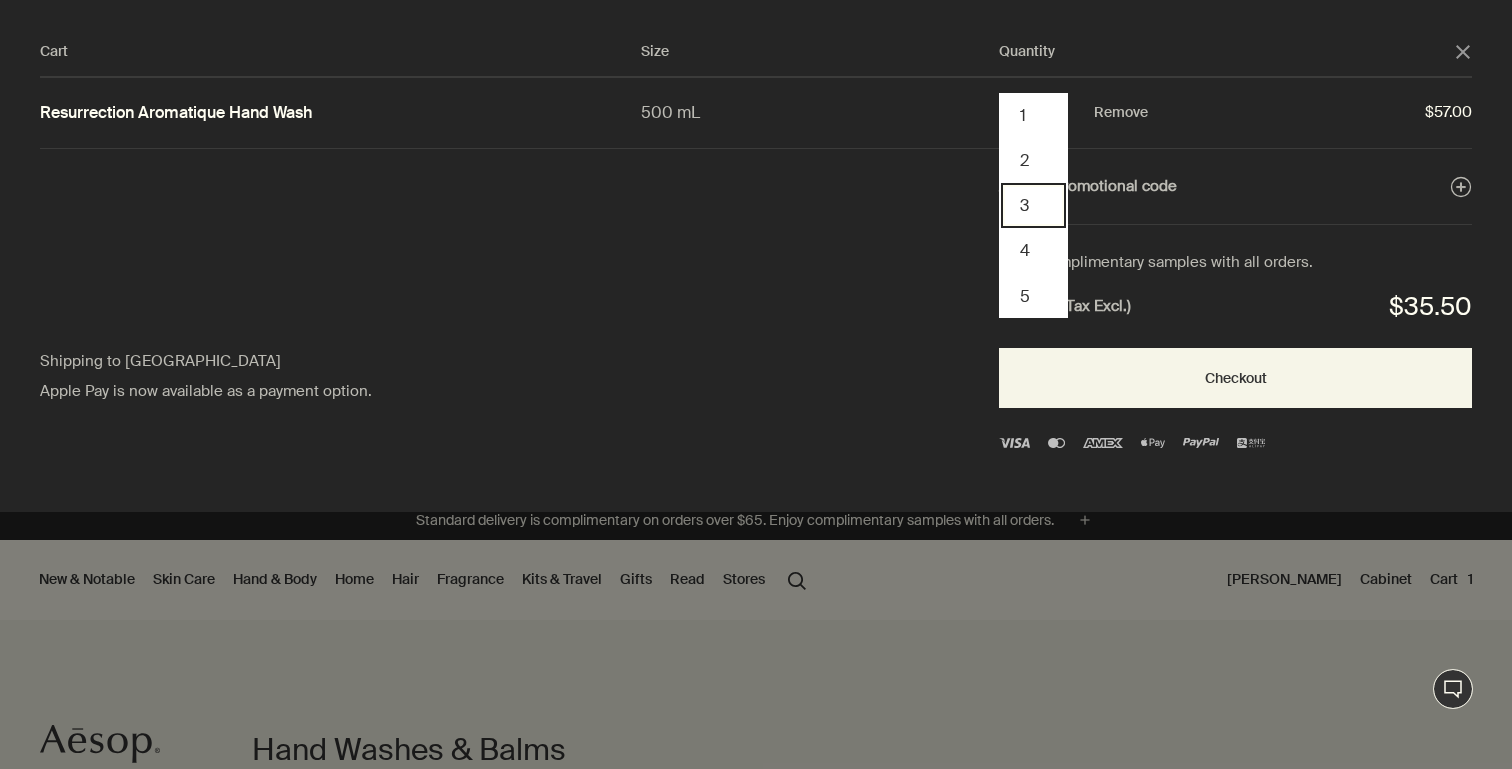 click on "3" at bounding box center [1033, 205] 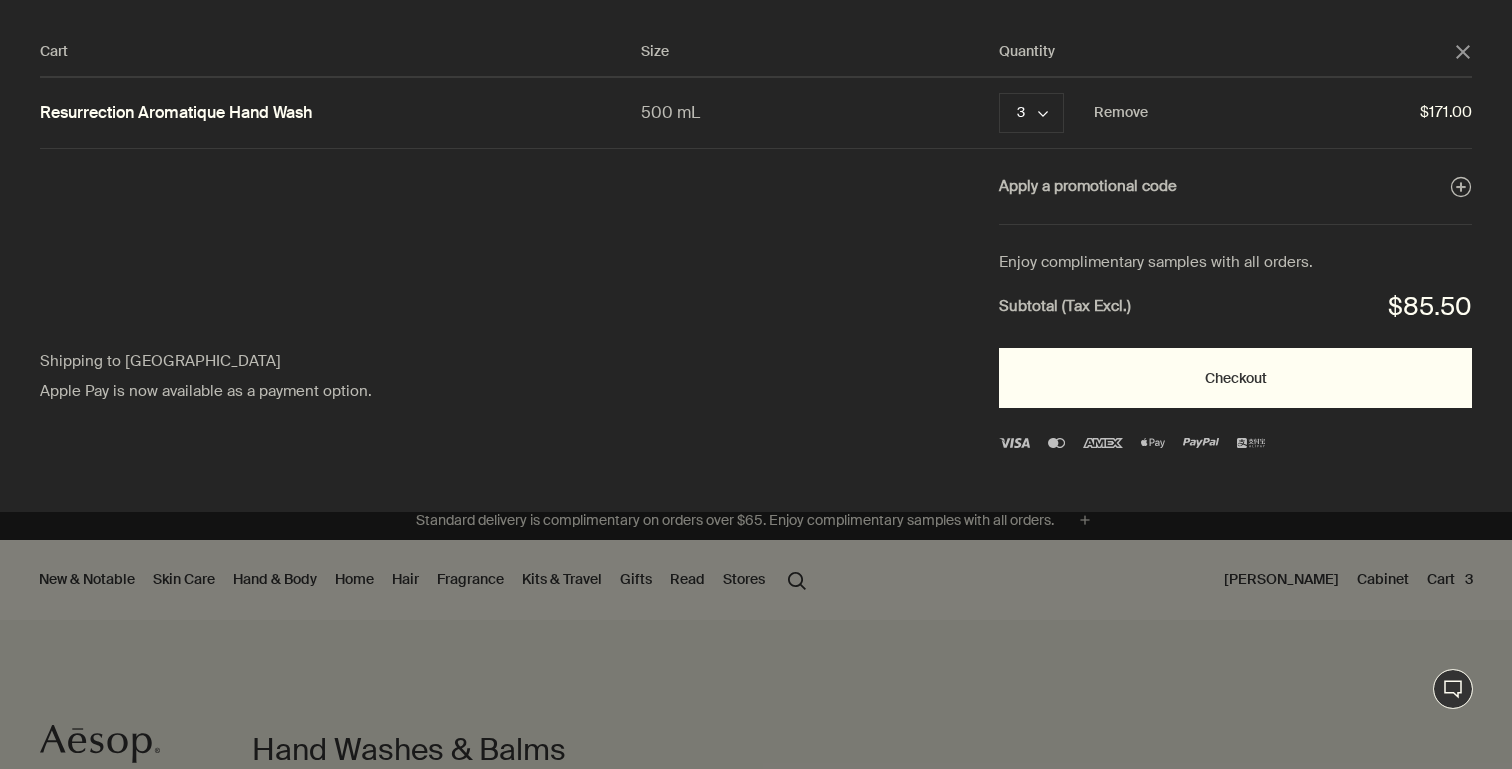 click on "Checkout" at bounding box center (1235, 378) 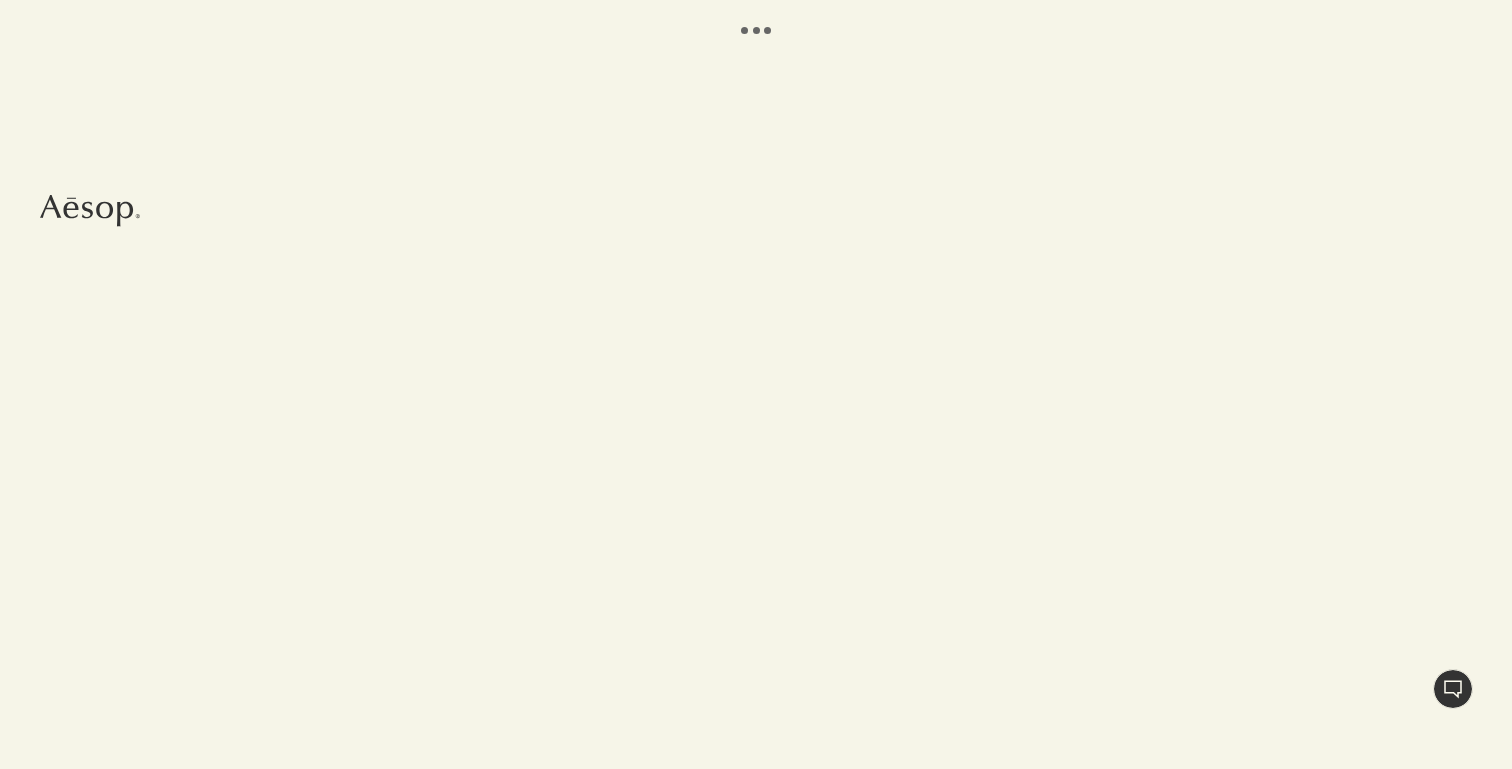 scroll, scrollTop: 0, scrollLeft: 0, axis: both 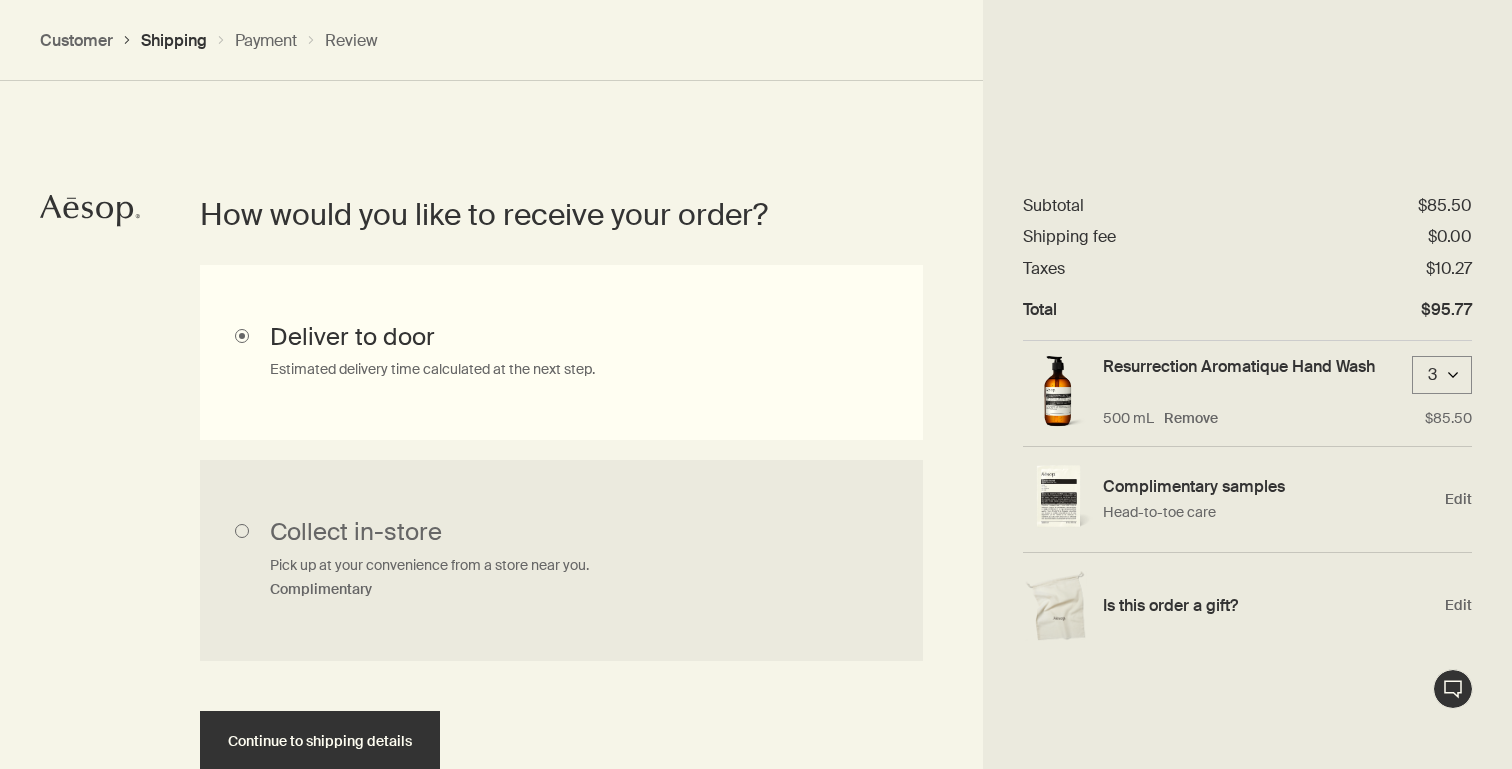 click at bounding box center (756, 321) 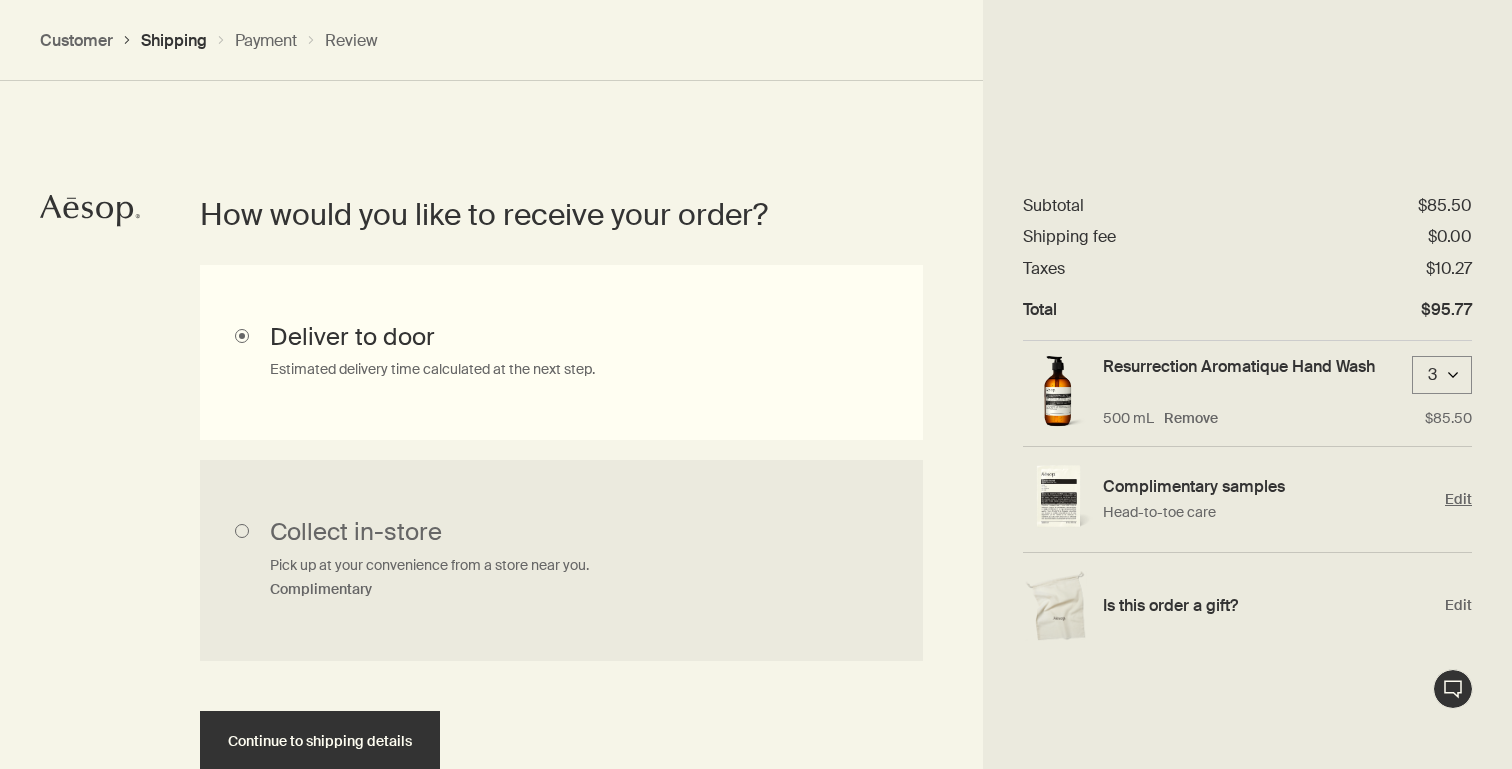 click on "Complimentary samples Head-to-toe care Edit" at bounding box center [1247, 500] 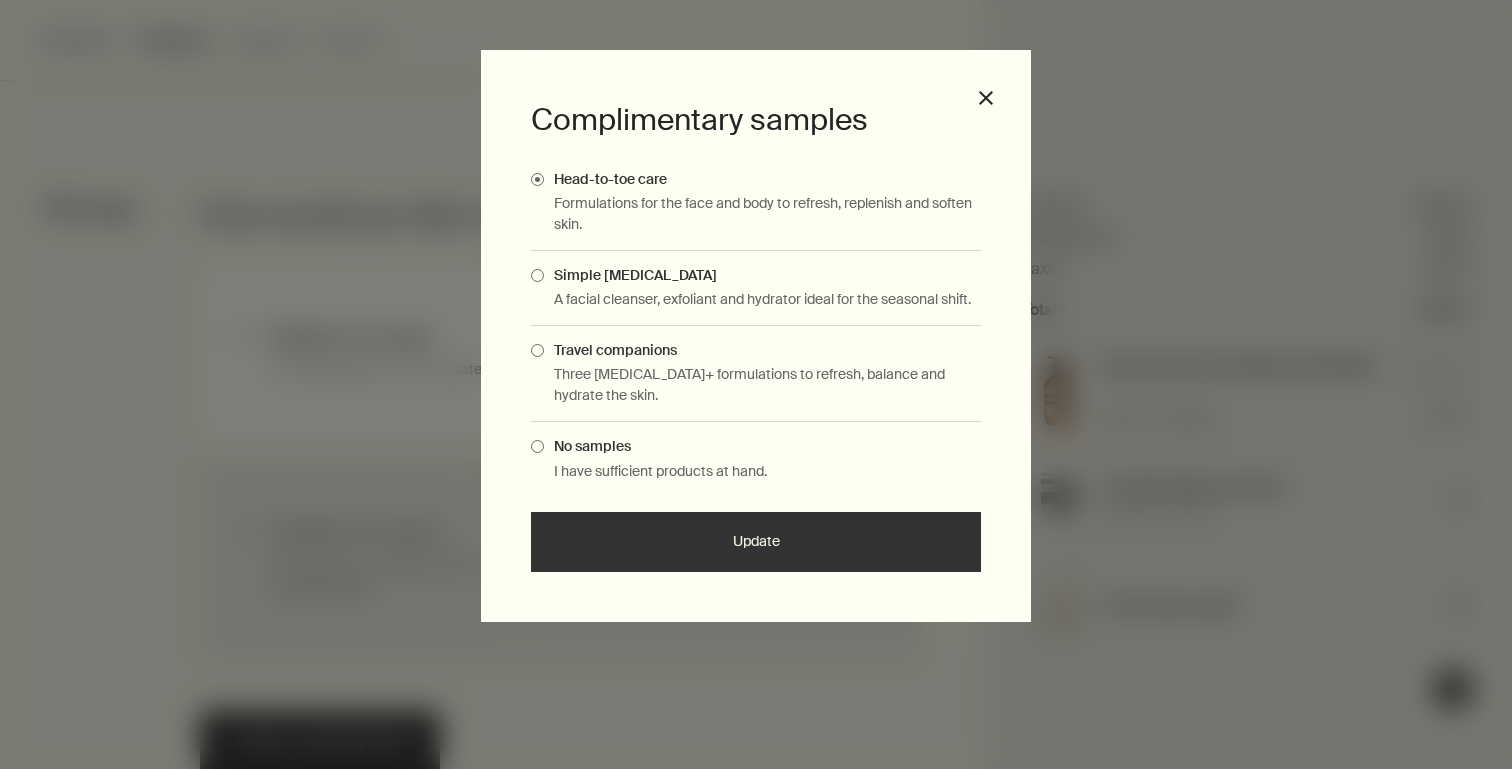 click on "Simple skin care A facial cleanser, exfoliant and hydrator ideal for the seasonal shift." at bounding box center [756, 288] 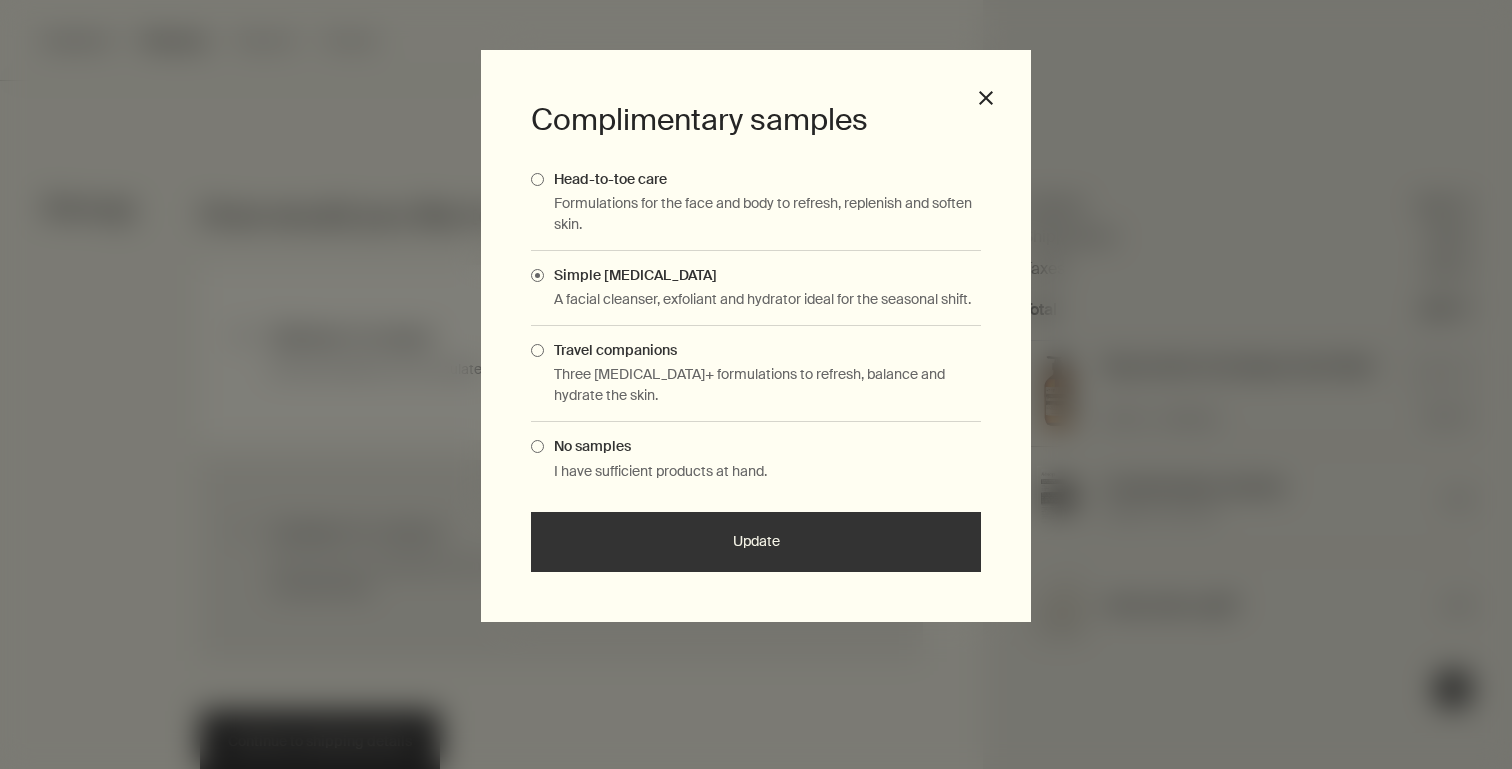 click on "Complimentary samples Head-to-toe care Formulations for the face and body to refresh, replenish and soften skin. Simple skin care A facial cleanser, exfoliant and hydrator ideal for the seasonal shift. Travel companions Three Skin Care+ formulations to refresh, balance and hydrate the skin. No samples I have sufficient products at hand. Update close" at bounding box center [756, 336] 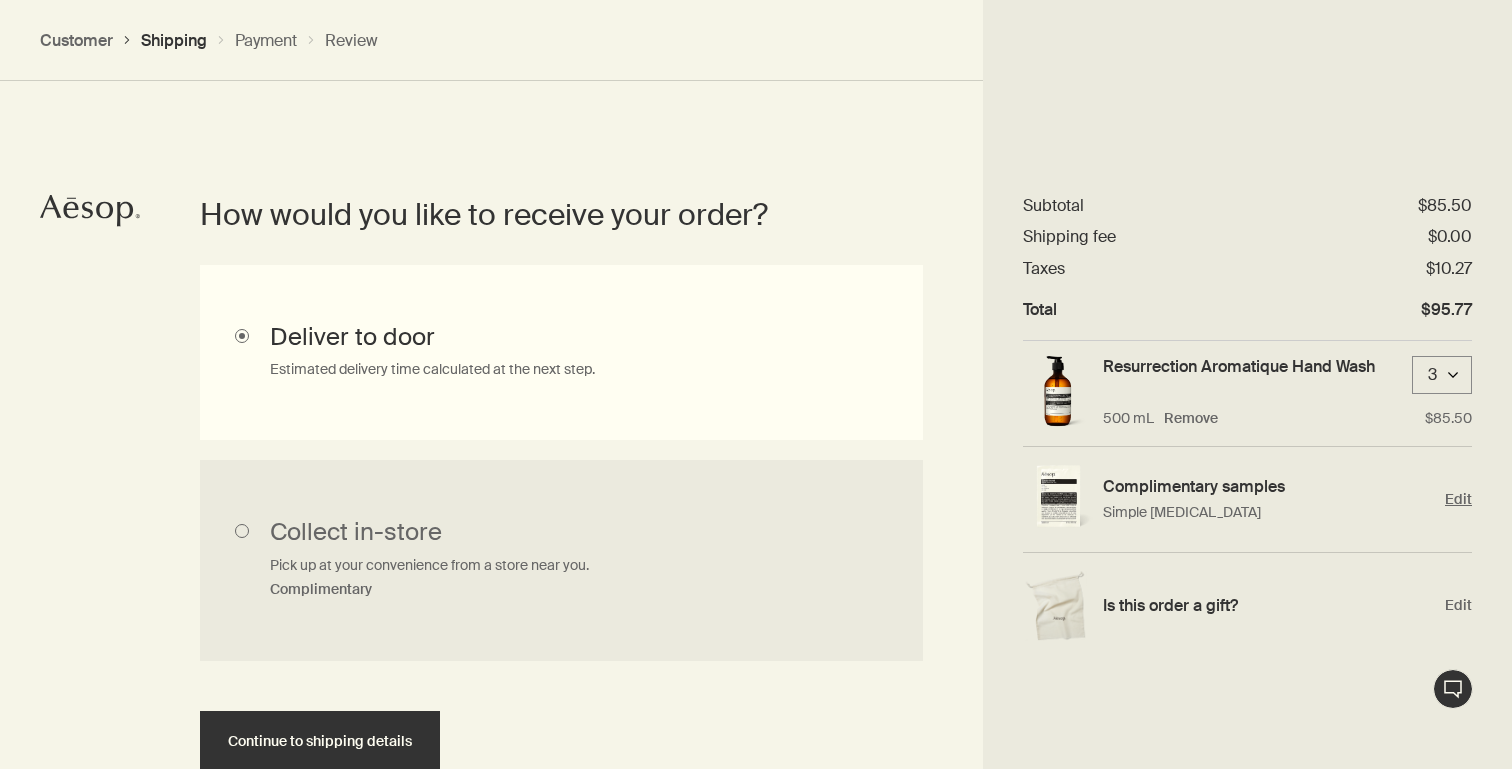 scroll, scrollTop: 583, scrollLeft: 0, axis: vertical 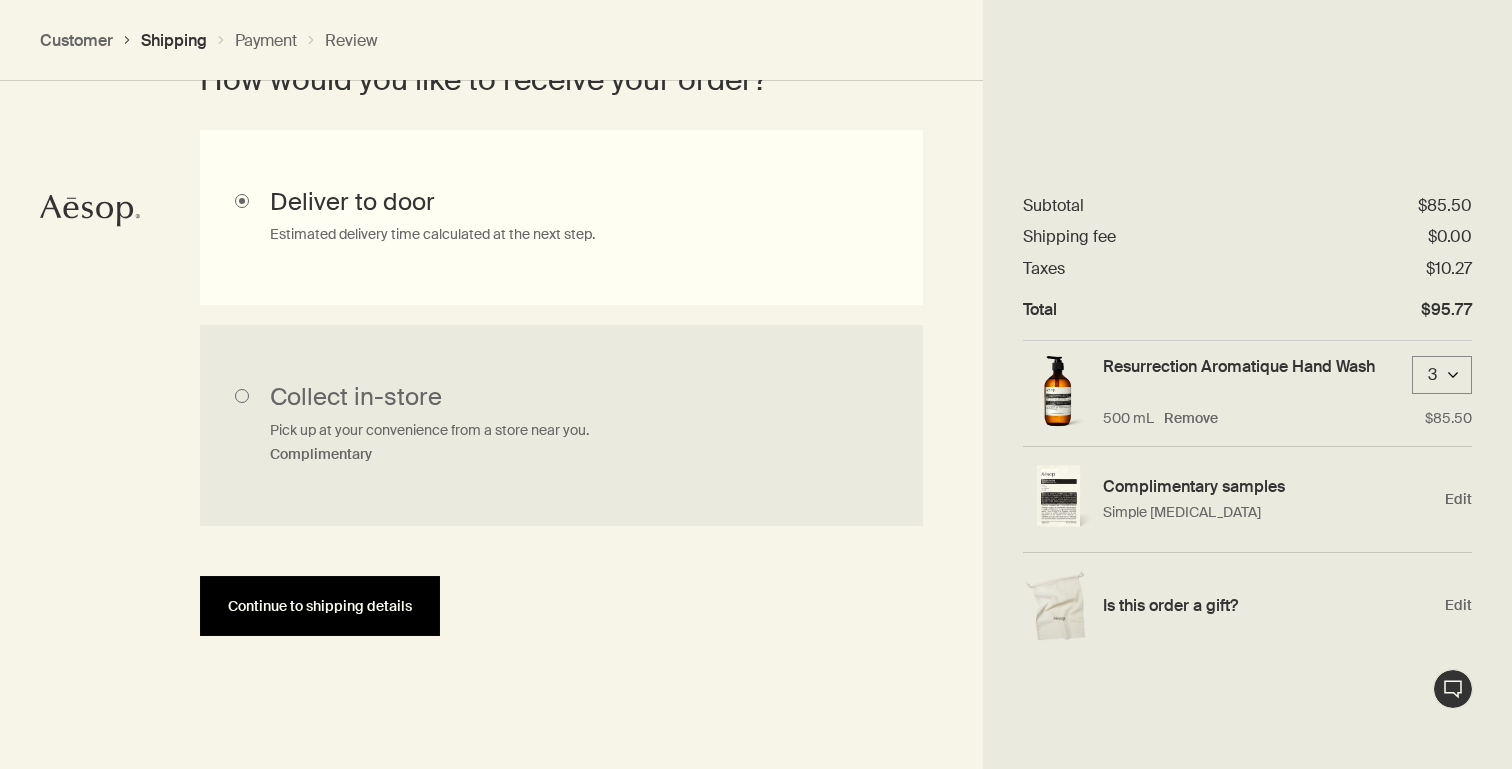 click on "Continue to shipping details" at bounding box center (320, 606) 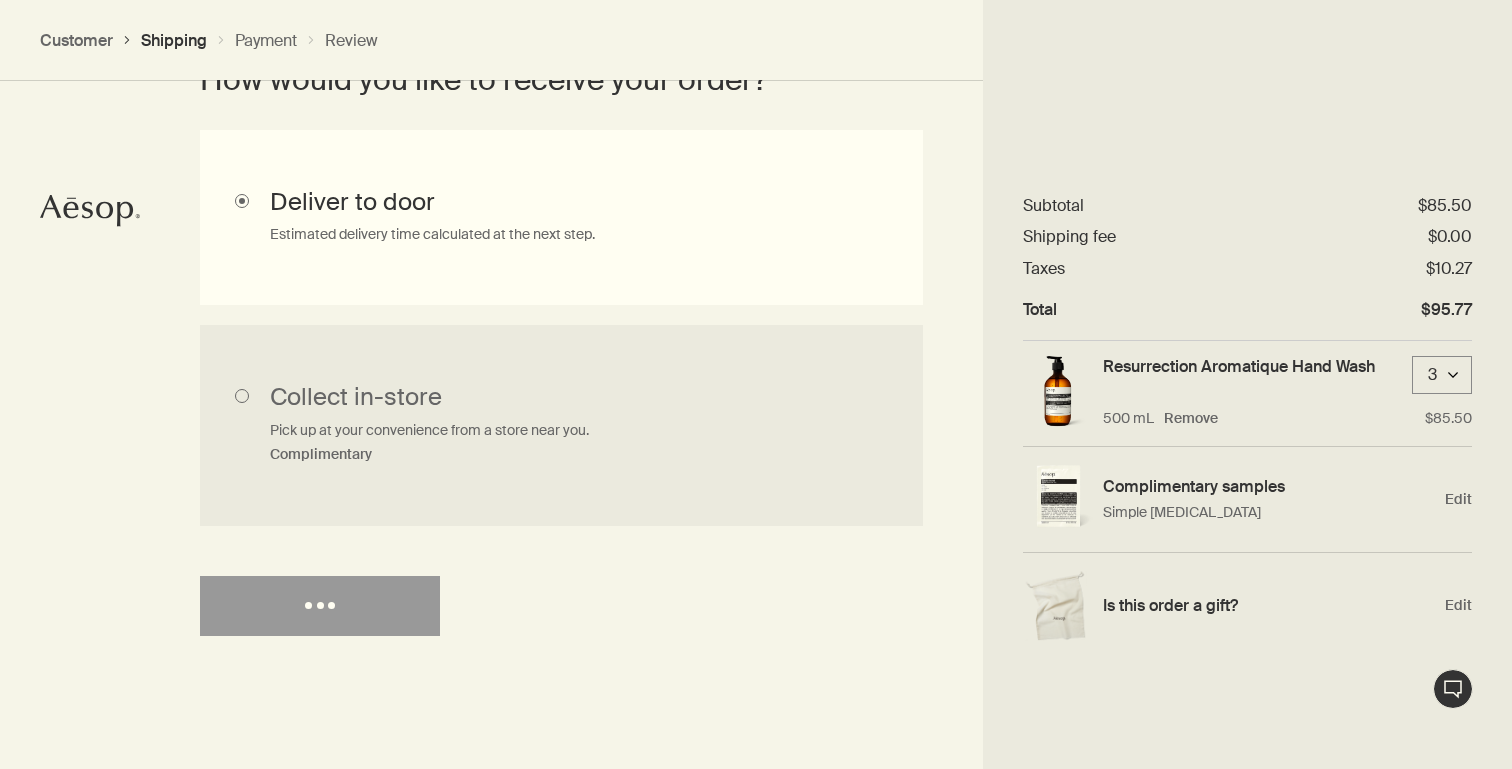 select on "CA" 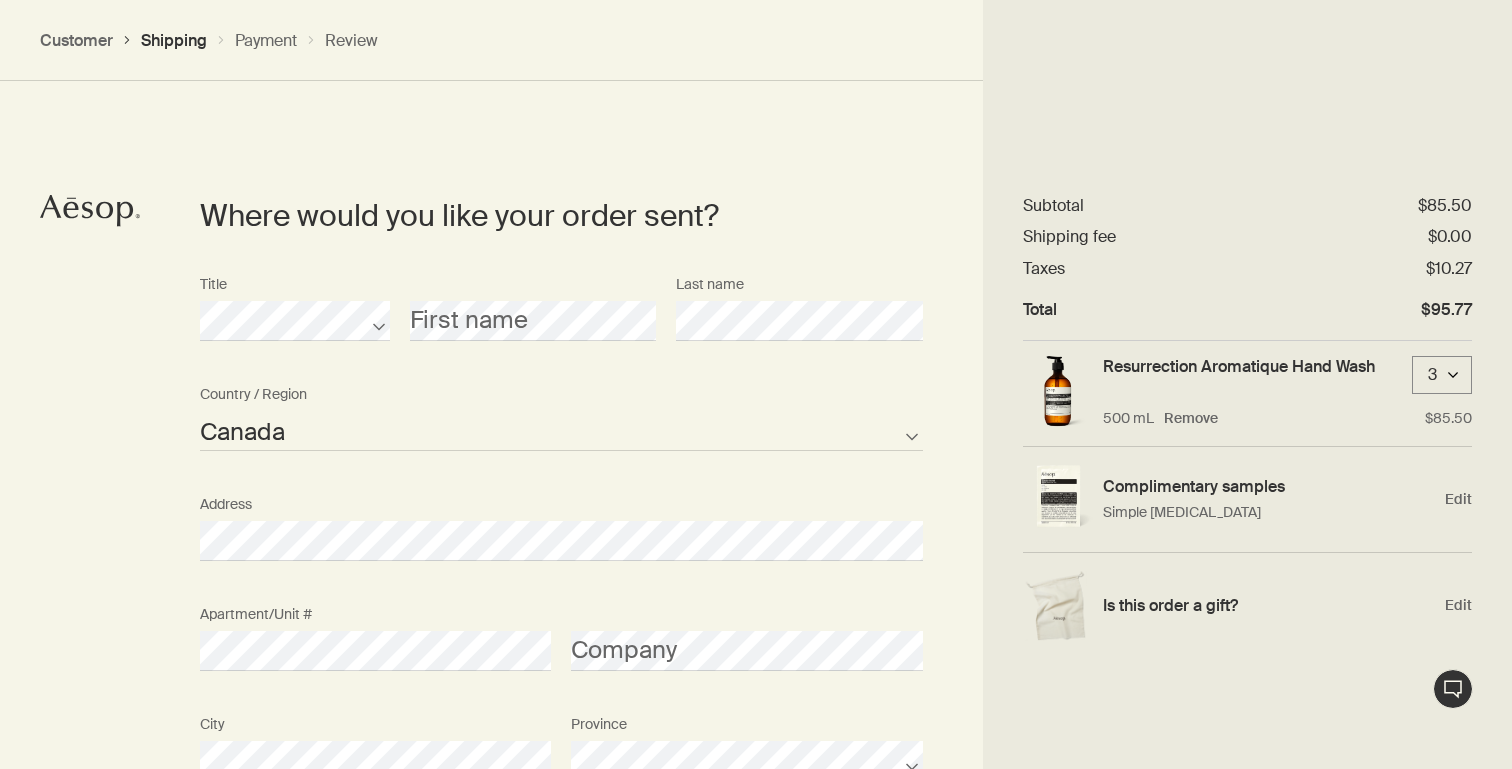 scroll, scrollTop: 865, scrollLeft: 0, axis: vertical 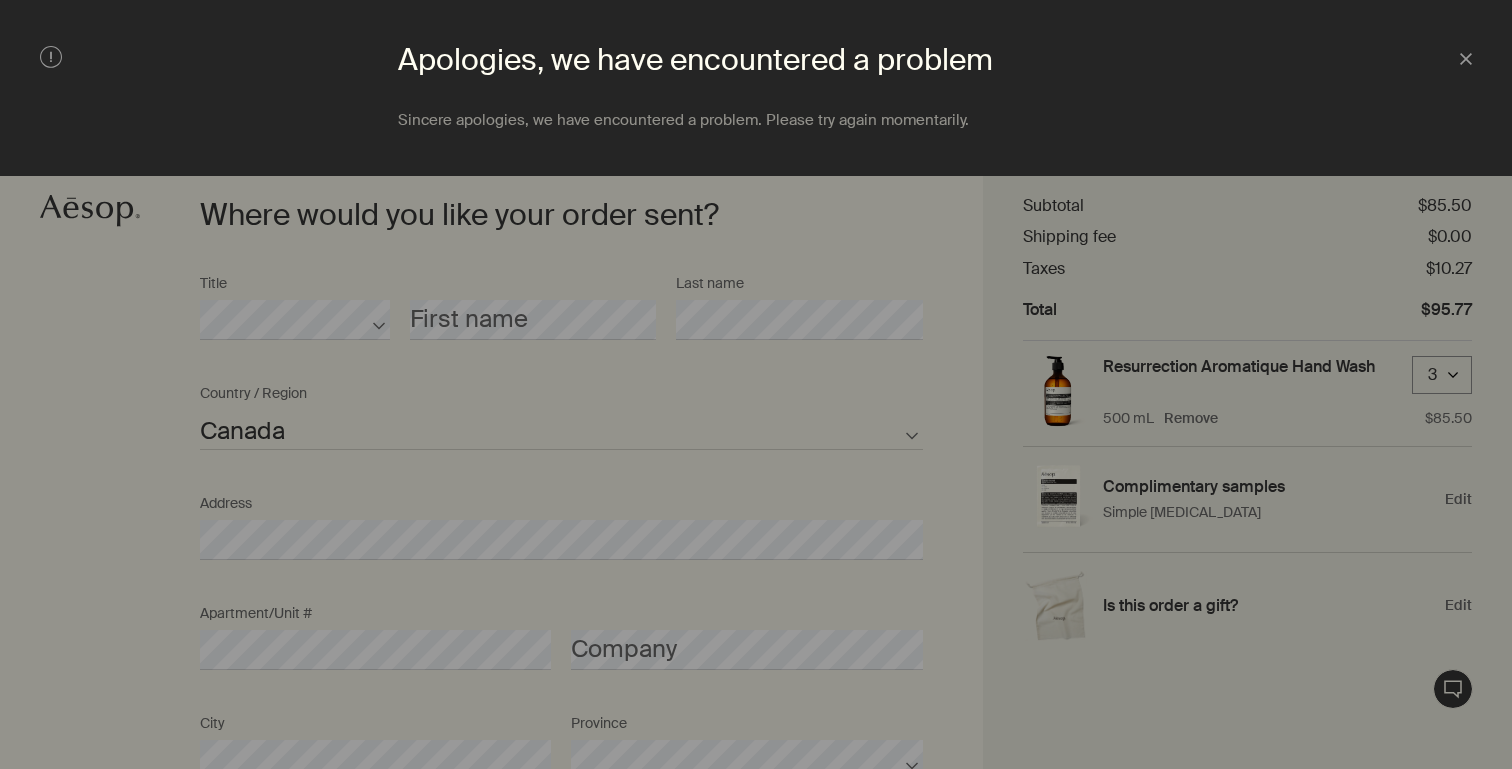 click at bounding box center (756, 384) 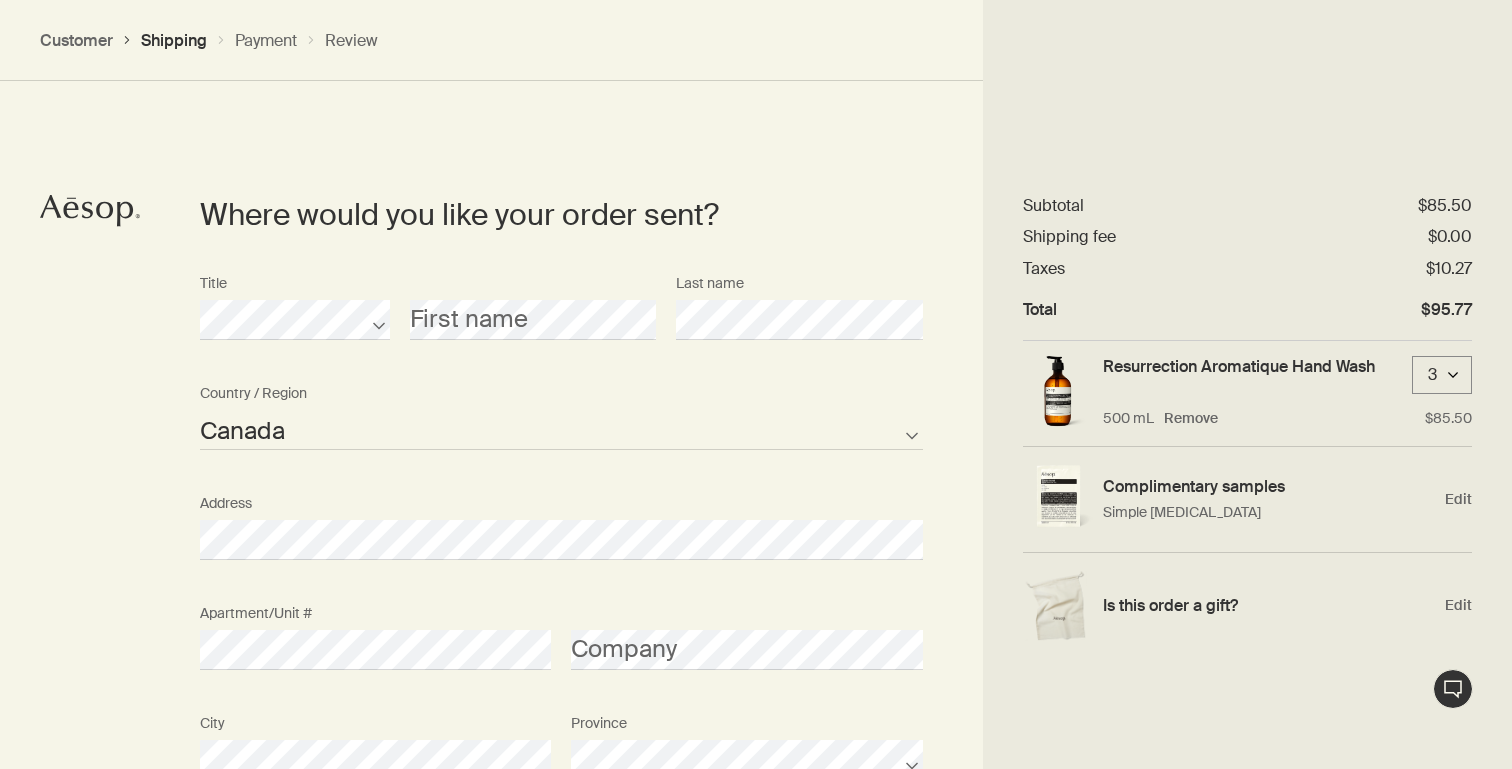 click on "Live Assistance
Order placed by Edit
Delivery method Edit
Where would you like your order sent? Title First name Last name Canada Not listed Country / Region Address Apartment/Unit # Company City Province Postcode AFG ALB DZA ASM AND AGO AIA ATA ATG ARG ARM ABW AUS AUT AZE BHS BHR BGD BRB BLR BEL BLZ BEN BMU BTN BOL BIH BWA BRA IOT VGB BRN BGR BFA BDI KHM CMR CAN CPV CYM CAF TCD CHL CHN CXR CCK COL COM COK CRI HRV CUB CUW CYP CZE COD DNK DJI DMA DOM TLS ECU EGY SLV GNQ ERI EST ETH FLK FRO FJI FIN FRA PYF GAB GMB GEO DEU GHA GIB GRC GRL GRD GUM GTM GGY GIN GNB GUY HTI HND HKG HUN ISL IND IDN IRN IRQ IRL IMN ISR ITA CIV JAM JPN JEY JOR KAZ KEN KIR XKX KWT KGZ LAO LVA LBN LSO LBR LBY LIE LTU LUX MAC MKD MDG MWI MYS MDV MLI MLT MHL MRT MUS MYT MEX FSM MDA MCO MNG MNE MSR MAR MOZ MMR NAM NRU NPL NLD ANT NCL NZL NIC NER NGA NIU PRK MNP NOR OMN PAK PLW PSE PAN PNG PRY PER PHL PCN POL PRT PRI QAT COG REU ROU RUS ." at bounding box center [756, -481] 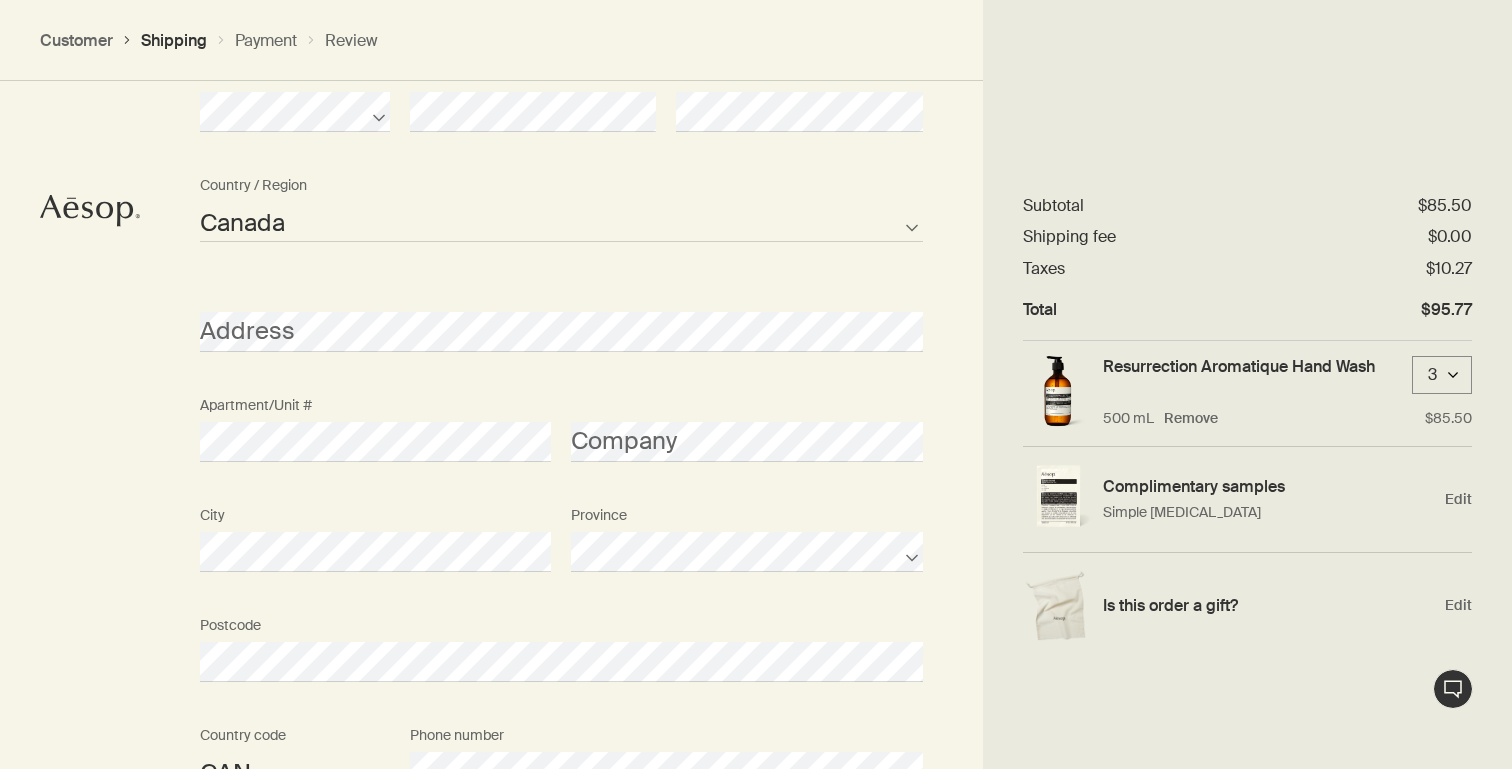 scroll, scrollTop: 1160, scrollLeft: 0, axis: vertical 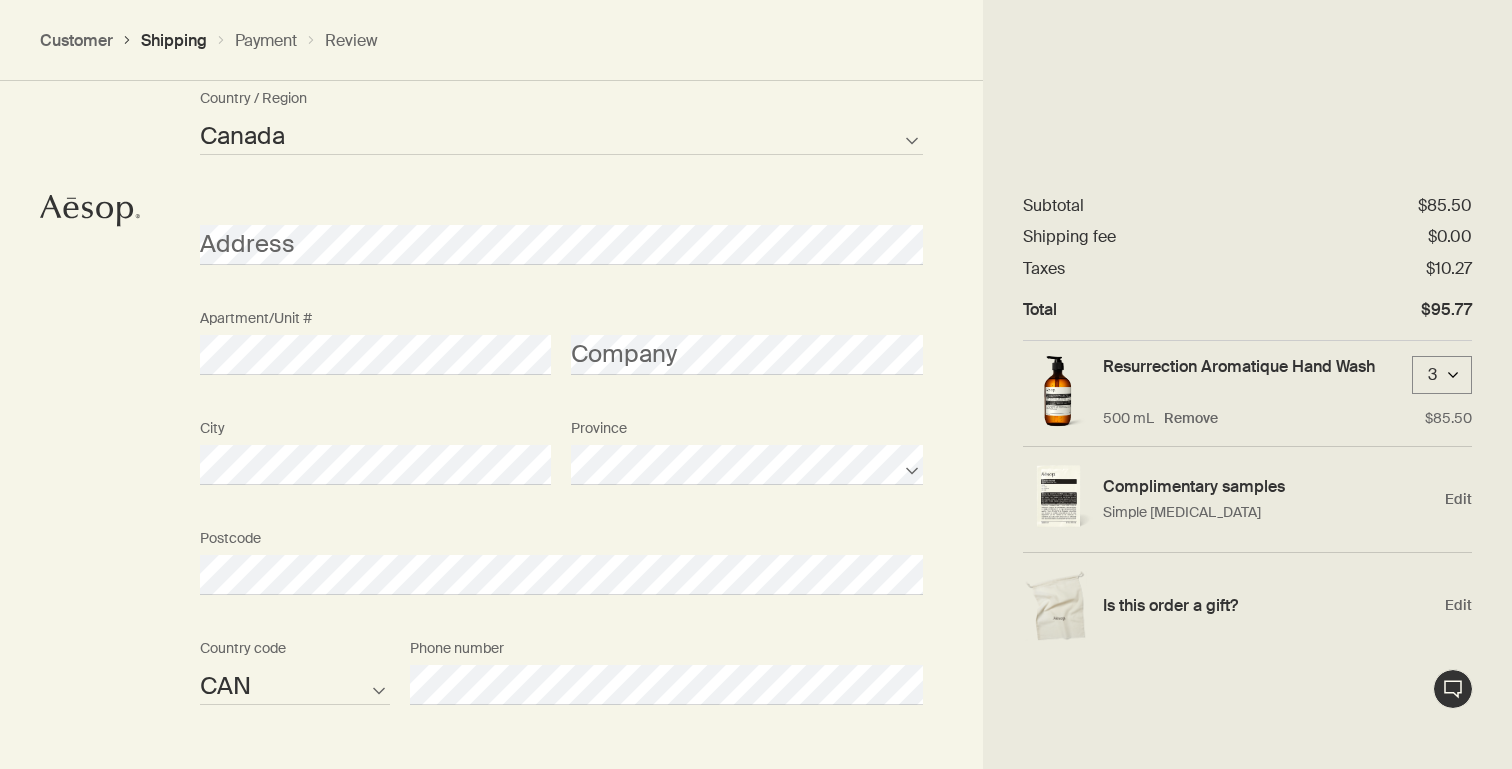 click on "Where would you like your order sent? Title First name Last name Canada Not listed Country / Region Address Apartment/Unit # Company City Province Postcode AFG ALB DZA ASM AND AGO AIA ATA ATG ARG ARM ABW AUS AUT AZE BHS BHR BGD BRB BLR BEL BLZ BEN BMU BTN BOL BIH BWA BRA IOT VGB BRN BGR BFA BDI KHM CMR CAN CPV CYM CAF TCD CHL CHN CXR CCK COL COM COK CRI HRV CUB CUW CYP CZE COD DNK DJI DMA DOM TLS ECU EGY SLV GNQ ERI EST ETH FLK FRO FJI FIN FRA PYF GAB GMB GEO DEU GHA GIB GRC GRL GRD GUM GTM GGY GIN GNB GUY HTI HND HKG HUN ISL IND IDN IRN IRQ IRL IMN ISR ITA CIV JAM JPN JEY JOR KAZ KEN KIR XKX KWT KGZ LAO LVA LBN LSO LBR LBY LIE LTU LUX MAC MKD MDG MWI MYS MDV MLI MLT MHL MRT MUS MYT MEX FSM MDA MCO MNG MNE MSR MAR MOZ MMR NAM NRU NPL NLD ANT NCL NZL NIC NER NGA NIU PRK MNP NOR OMN PAK PLW PSE PAN PNG PRY PER PHL PCN POL PRT PRI QAT COG REU ROU RUS RWA BLM SHN KNA LCA MAF SPM VCT WSM SMR STP SAU SEN SRB SYC SLE SGP SXM SVK SVN SLB SOM KOR ZAF SSD ESP LKA SDN SUR SJM SWZ SWE CHE SYR TWN TJK TZA THA TGO TKL TON" at bounding box center (561, 367) 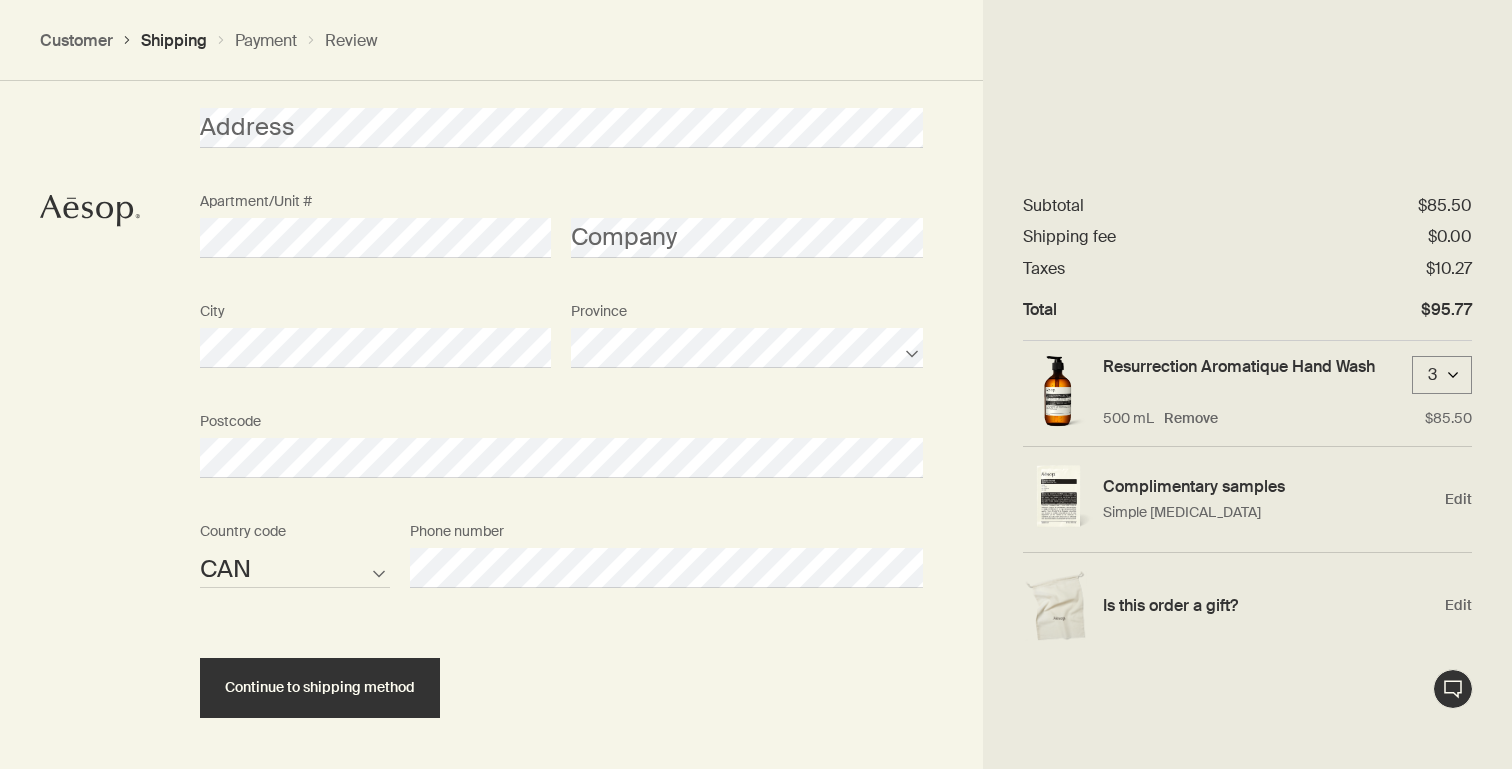 scroll, scrollTop: 1313, scrollLeft: 0, axis: vertical 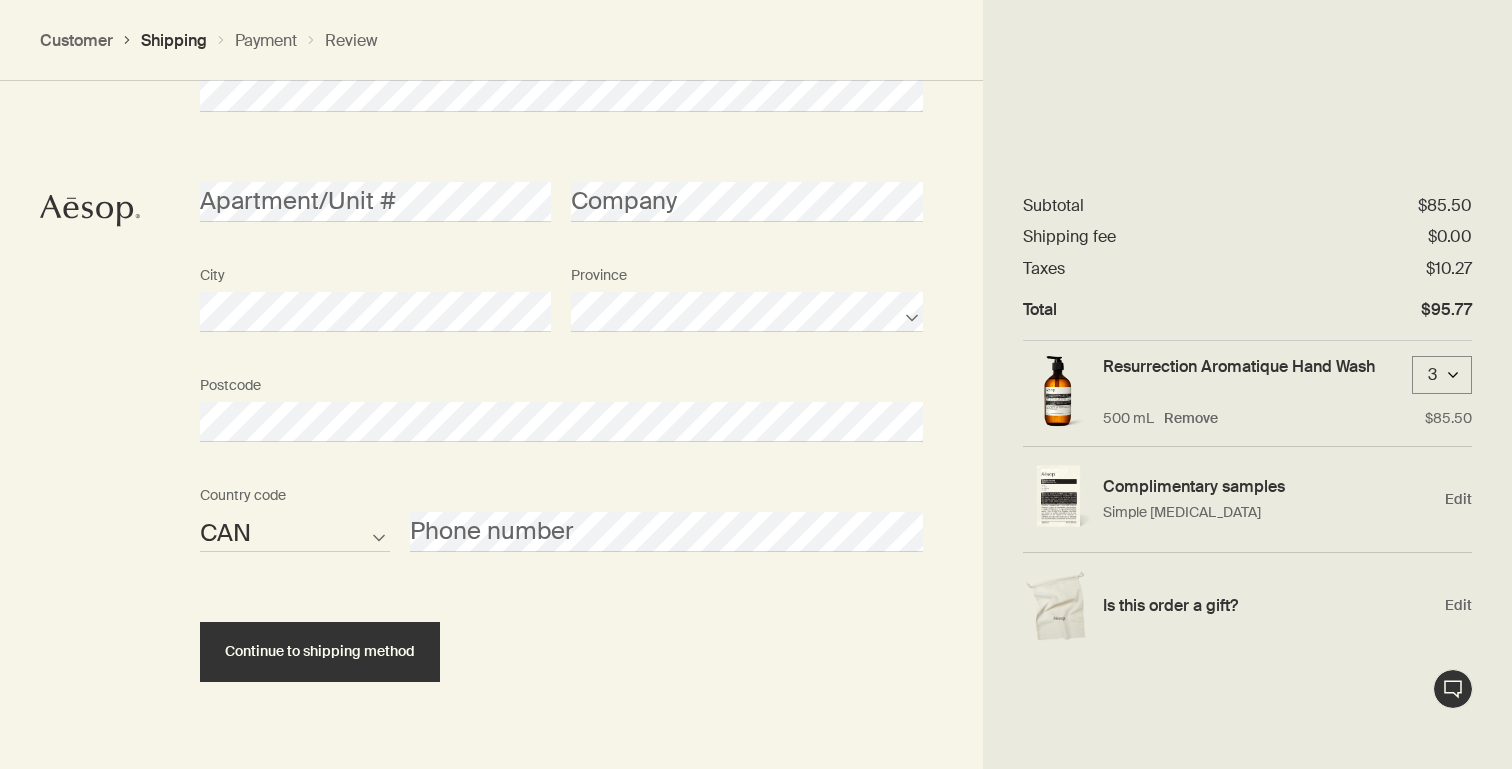 type 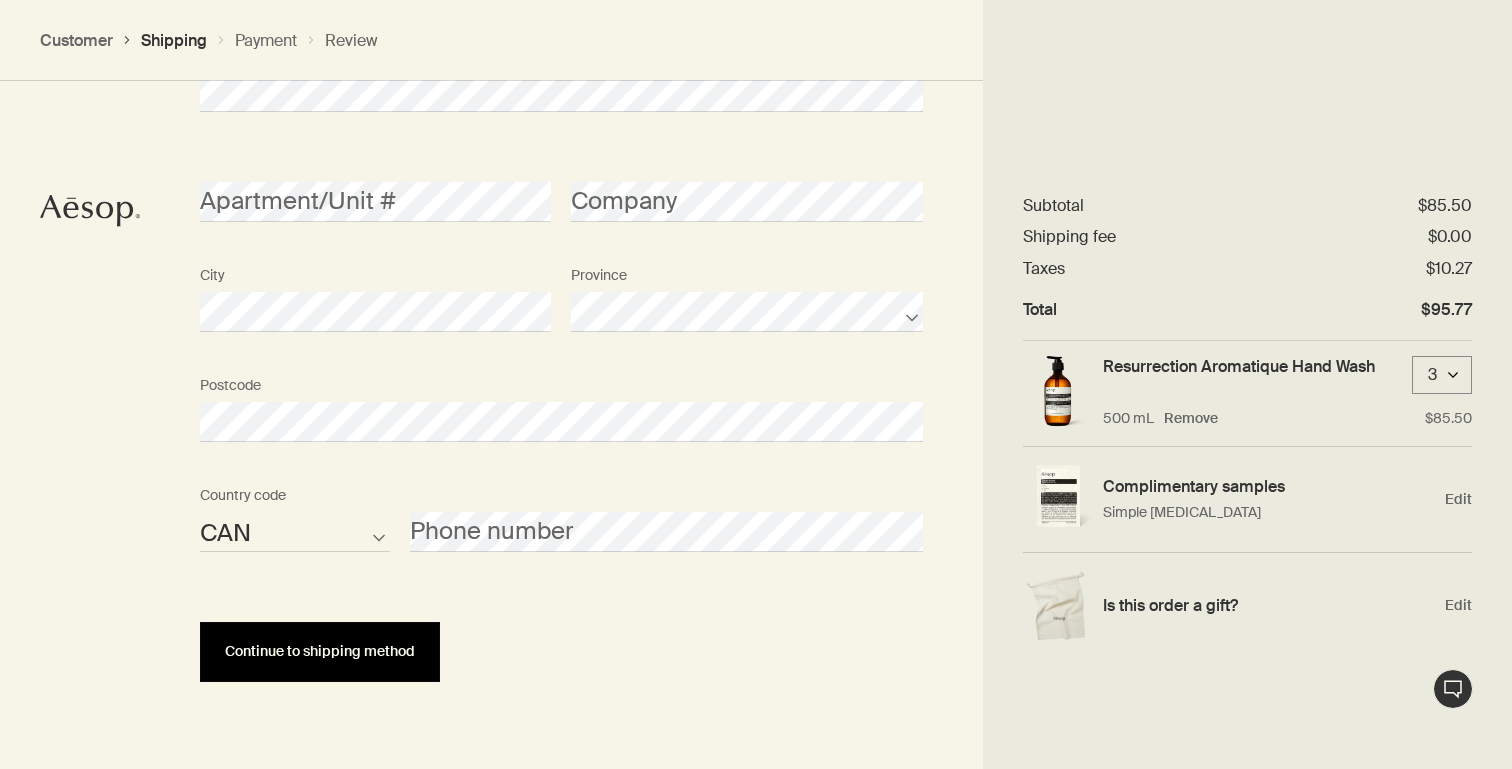 click on "Continue to shipping method" at bounding box center [320, 651] 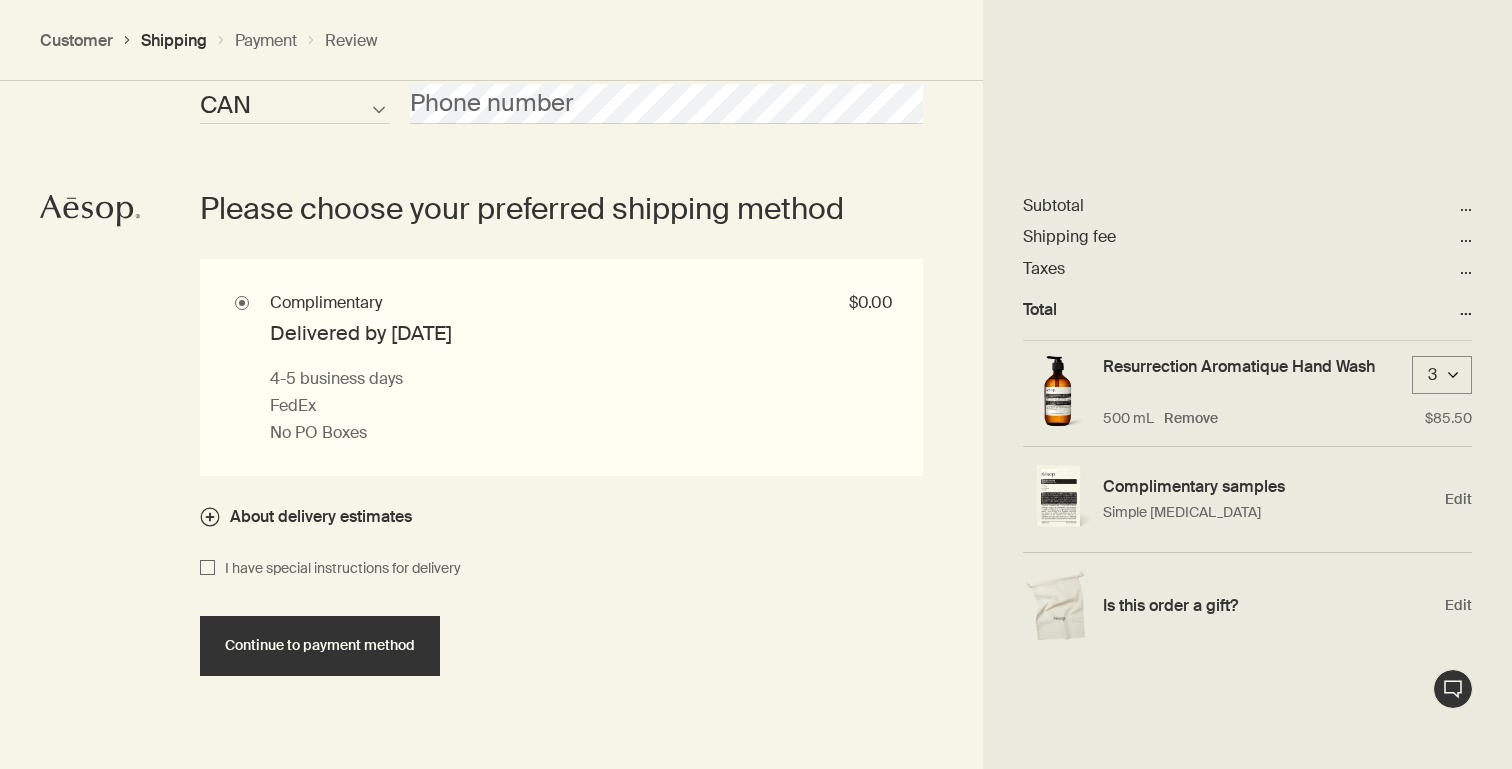 scroll, scrollTop: 1742, scrollLeft: 0, axis: vertical 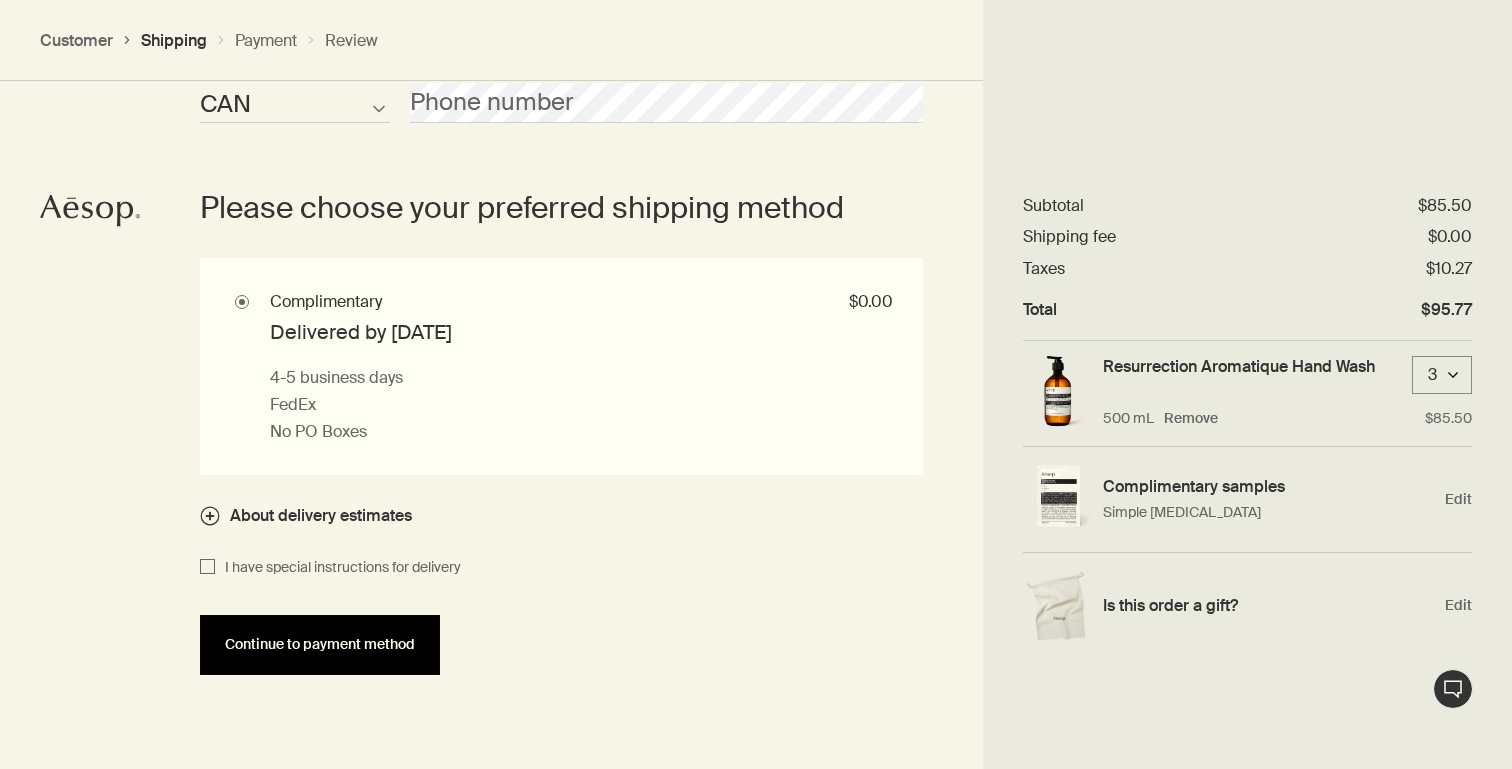 click on "Continue to payment method" at bounding box center (320, 644) 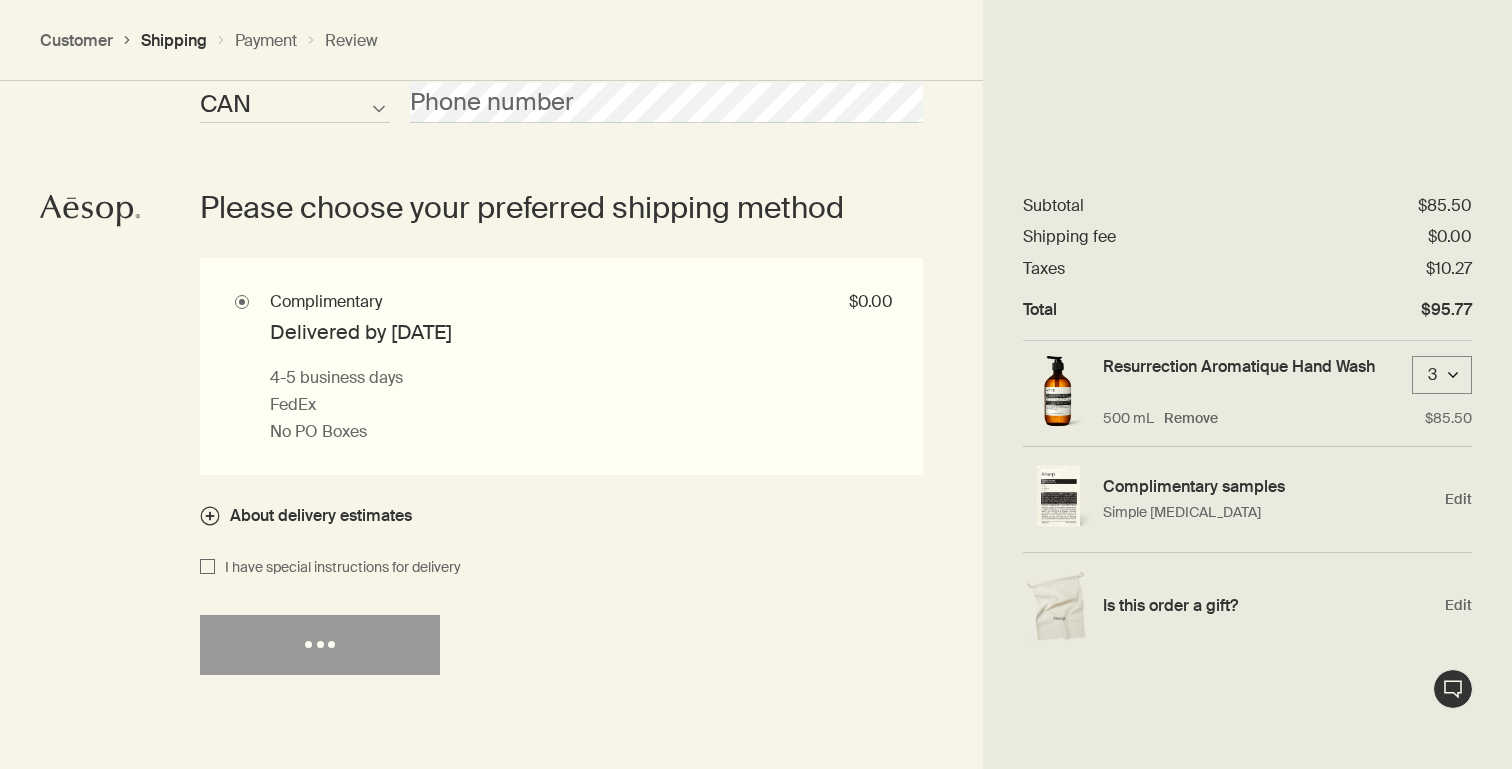 select on "CA" 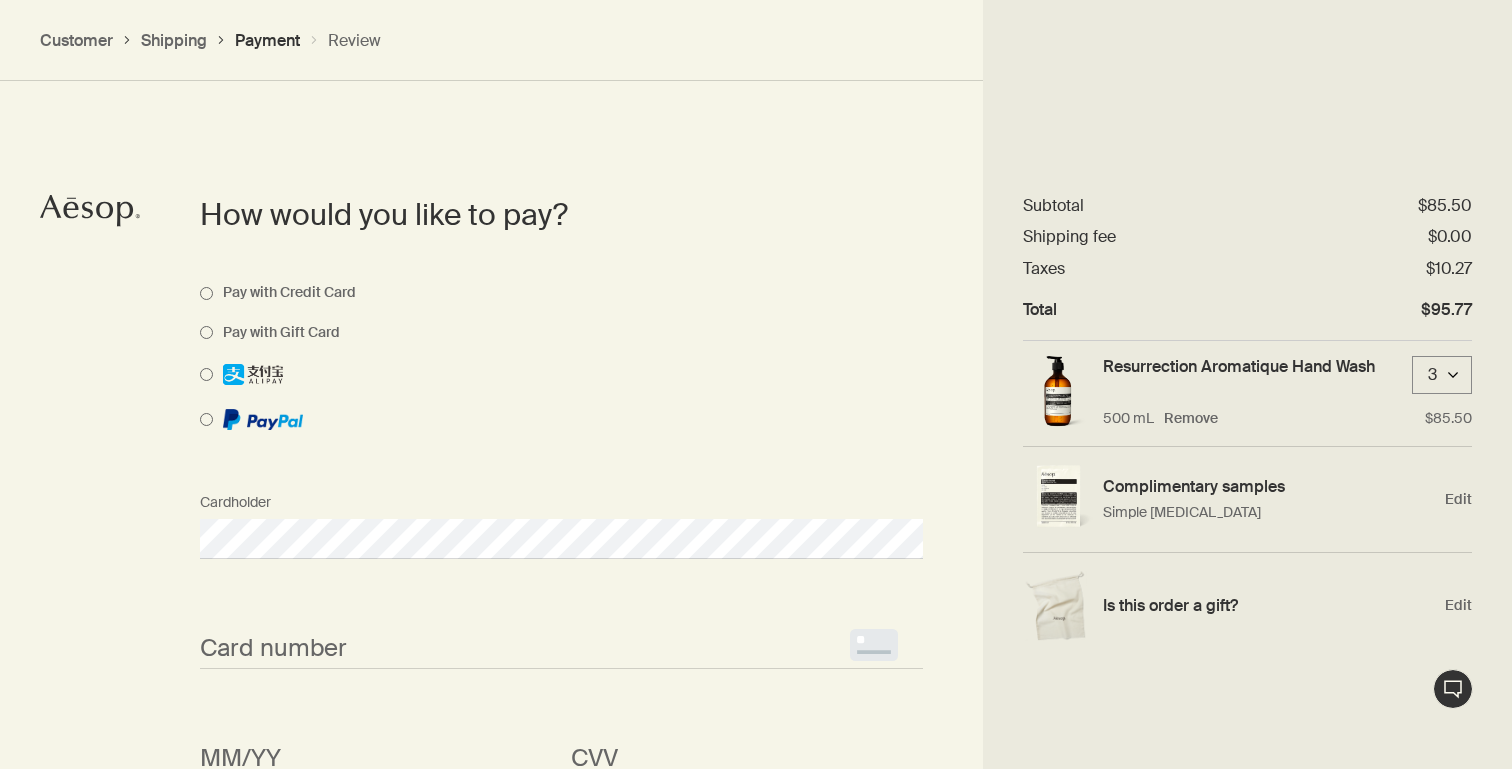 scroll, scrollTop: 1418, scrollLeft: 0, axis: vertical 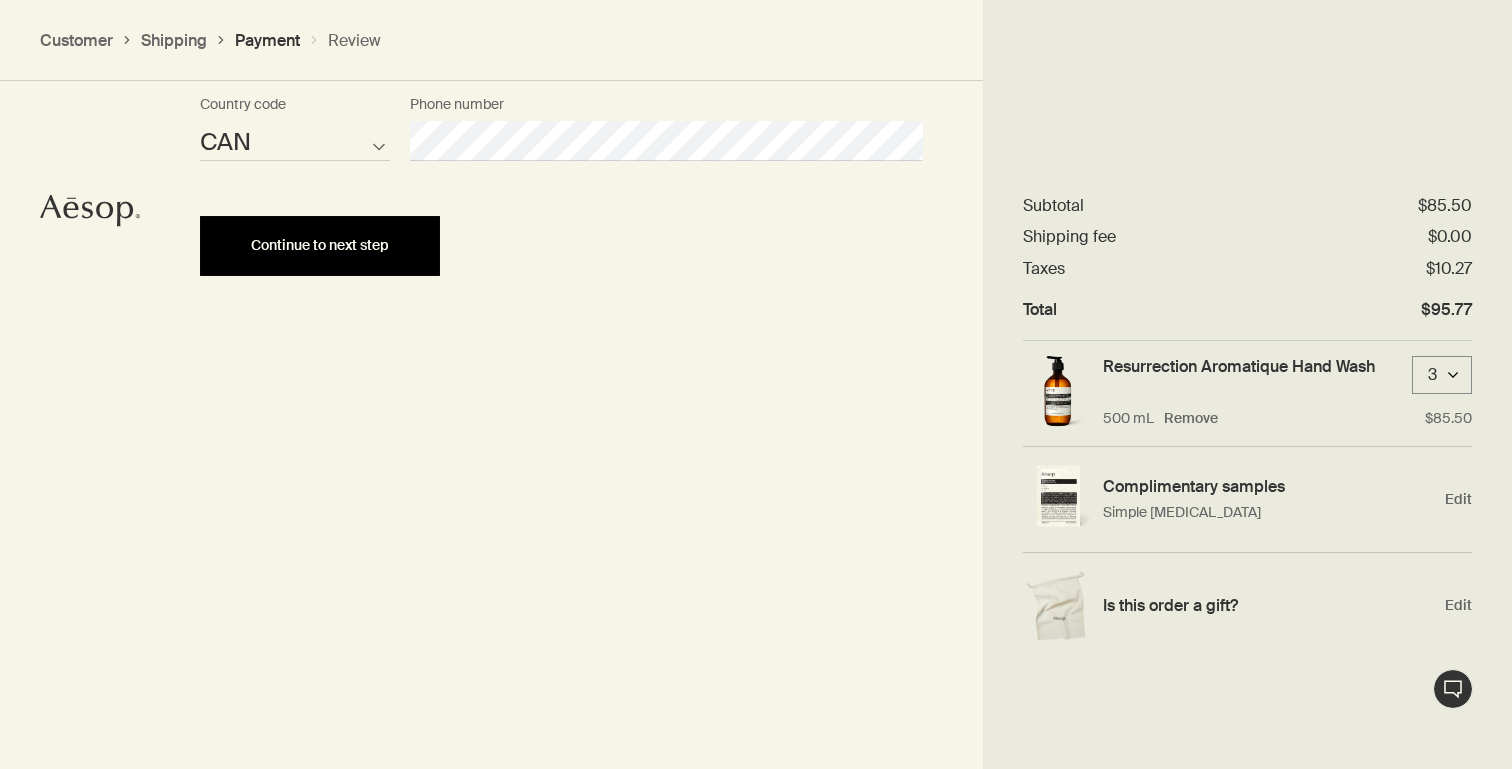 click on "Continue to next step" at bounding box center (320, 245) 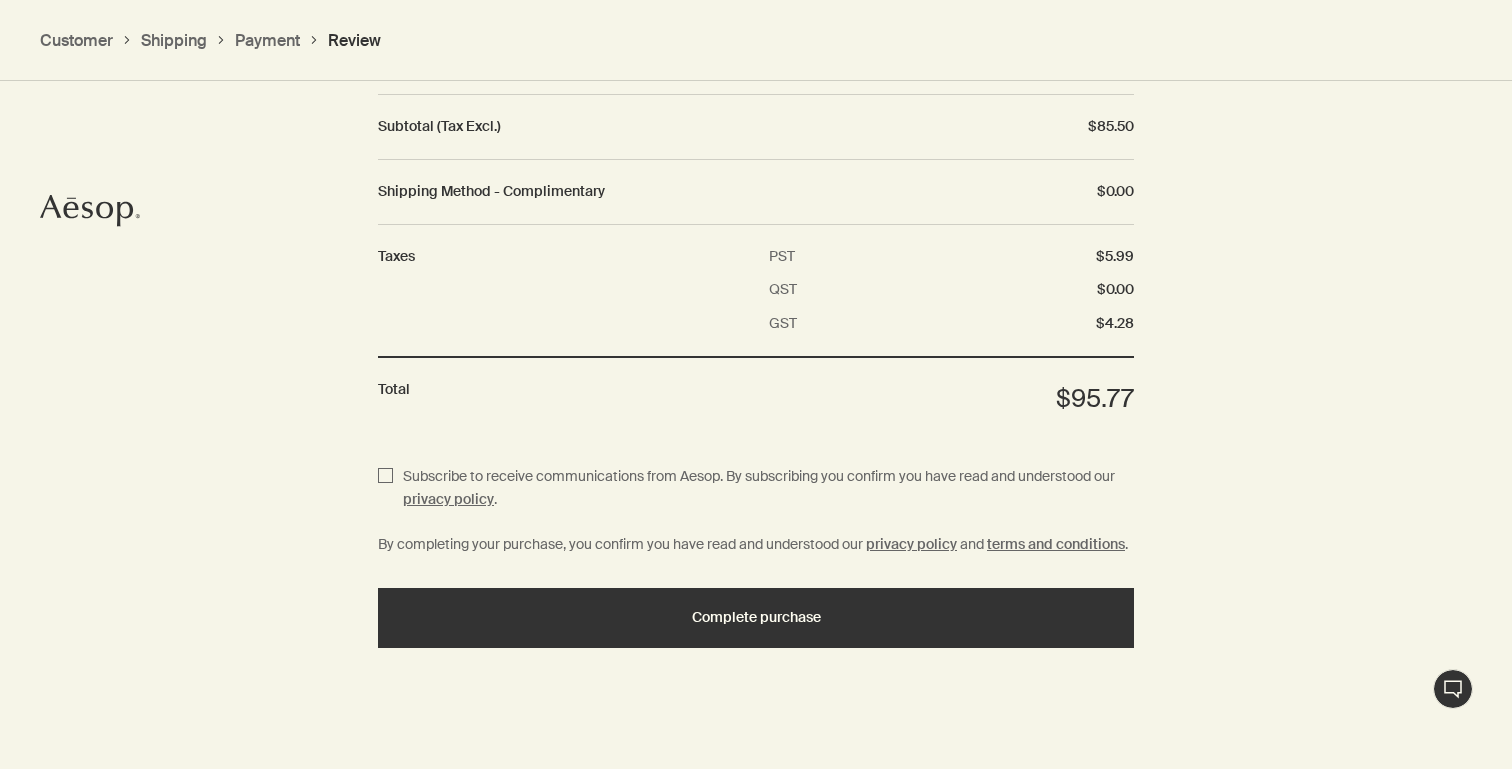 scroll, scrollTop: 2393, scrollLeft: 0, axis: vertical 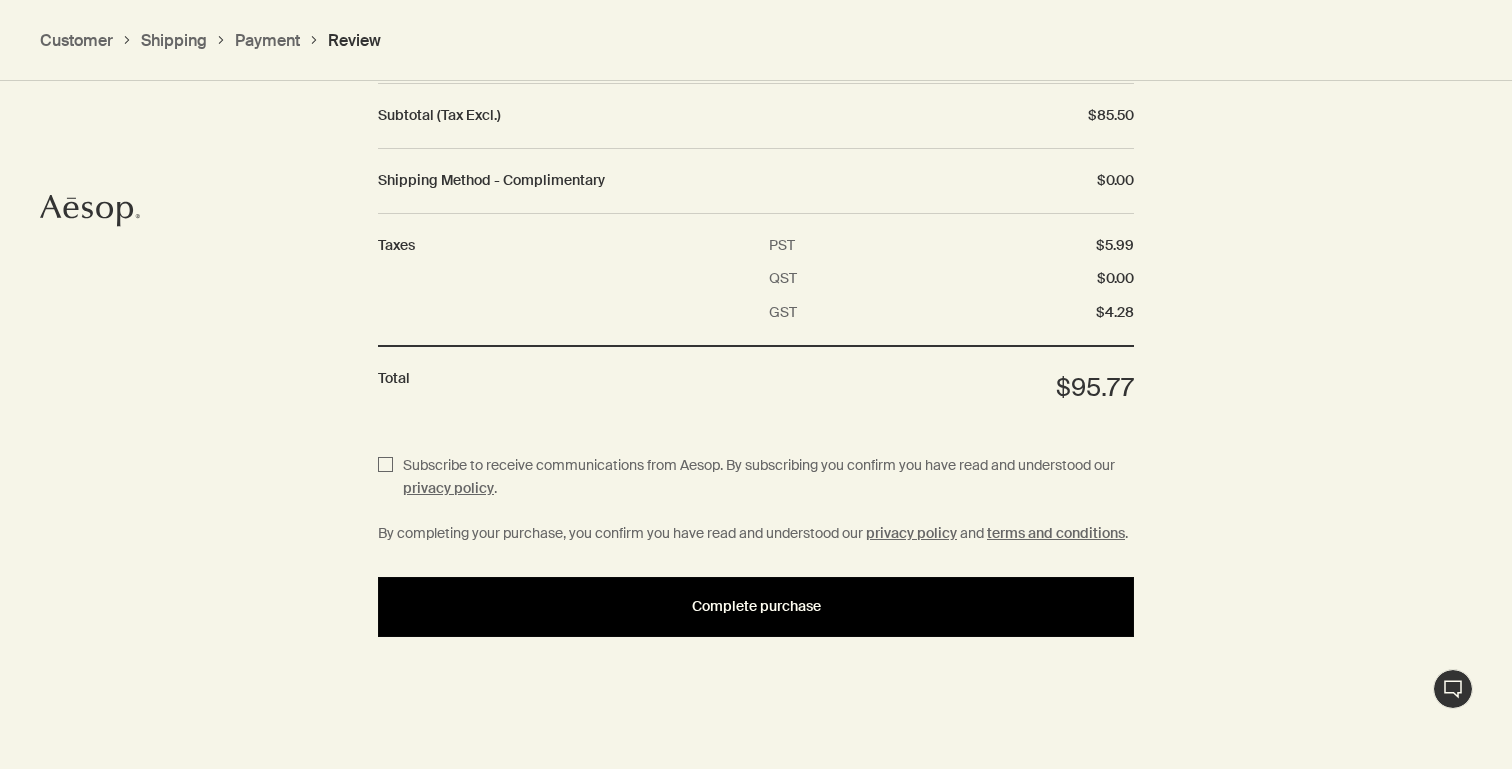 click on "Complete purchase" at bounding box center (756, 607) 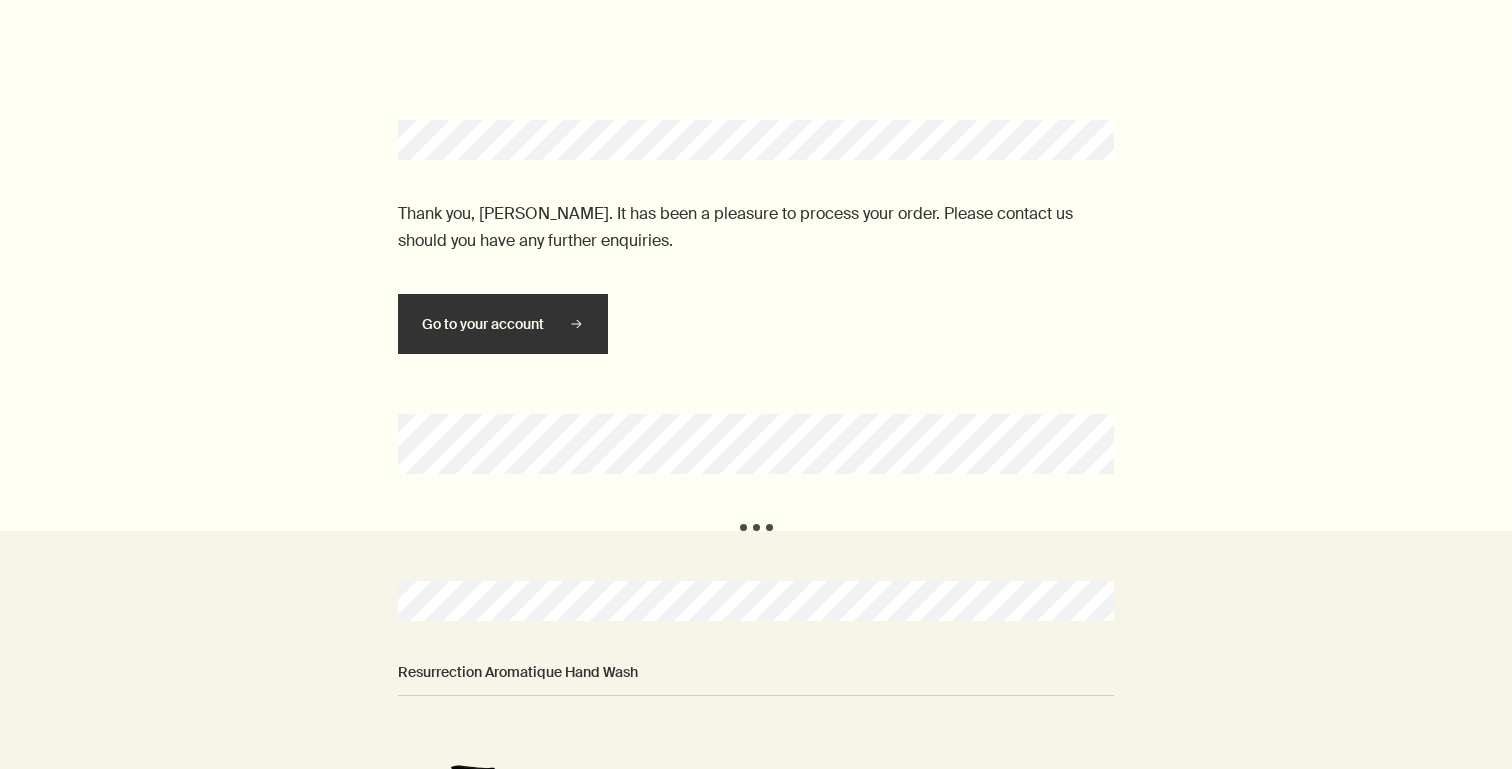scroll, scrollTop: 0, scrollLeft: 0, axis: both 